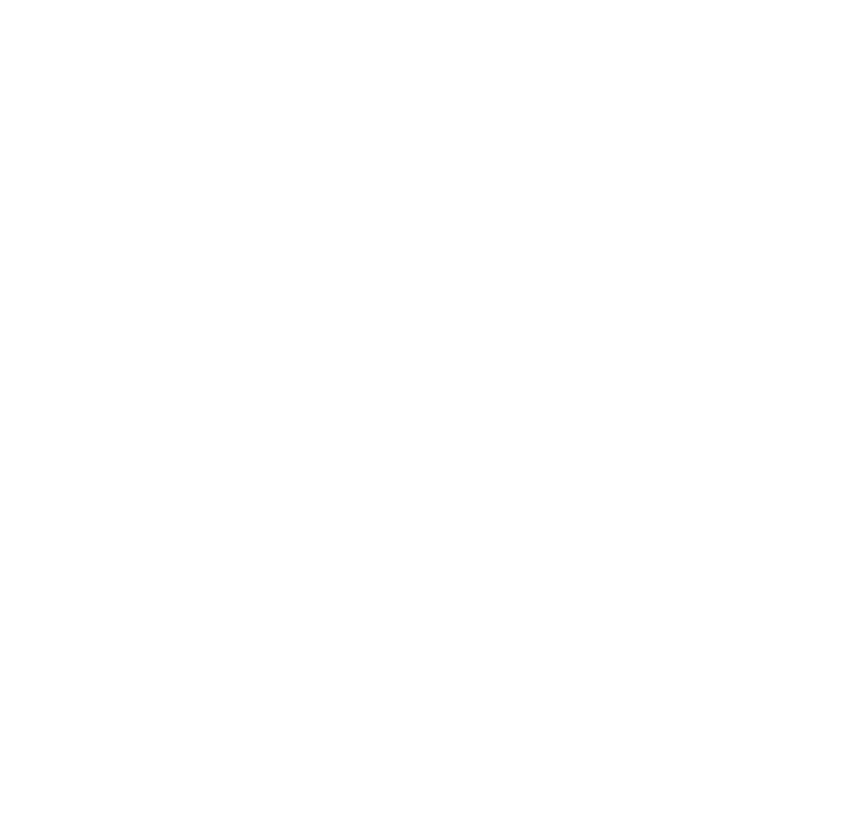 scroll, scrollTop: 0, scrollLeft: 0, axis: both 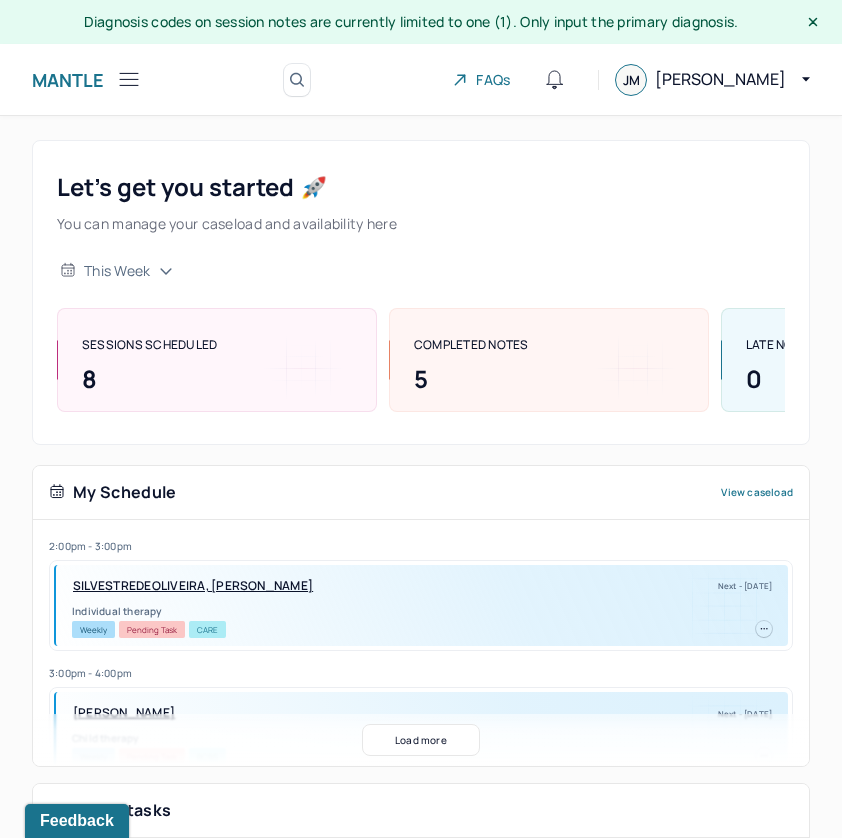 click 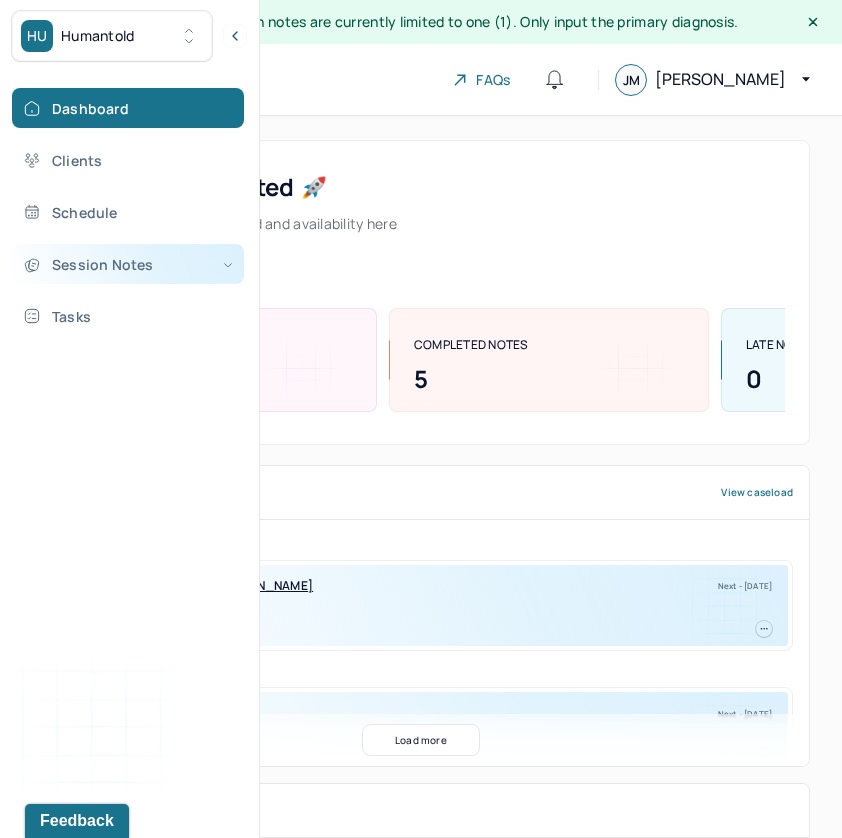 click on "Session Notes" at bounding box center (128, 264) 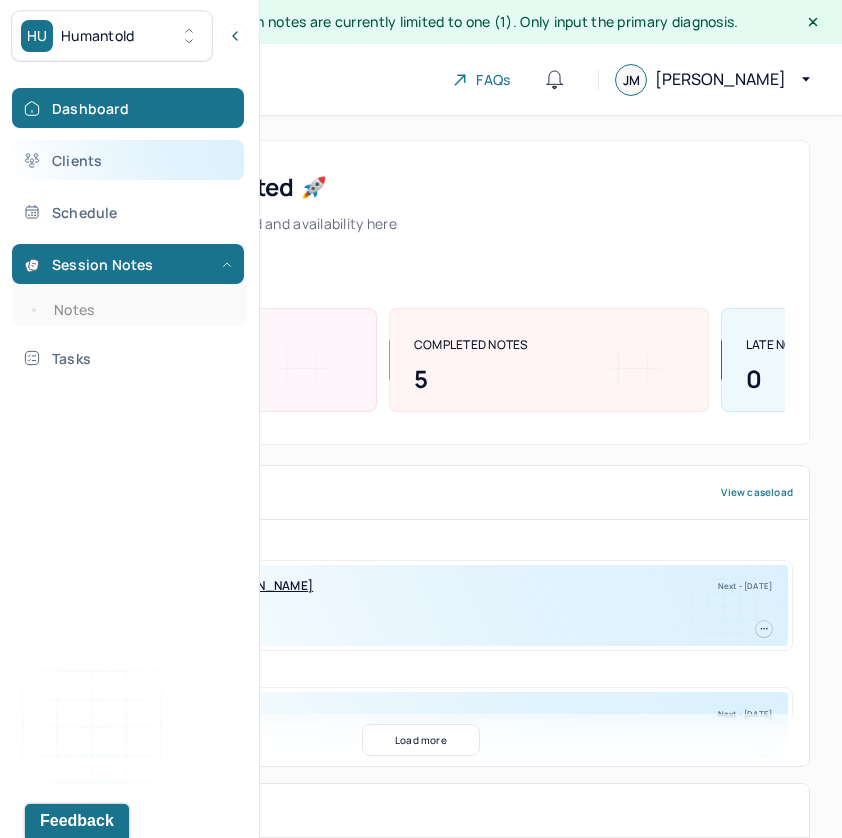 click on "Clients" at bounding box center (128, 160) 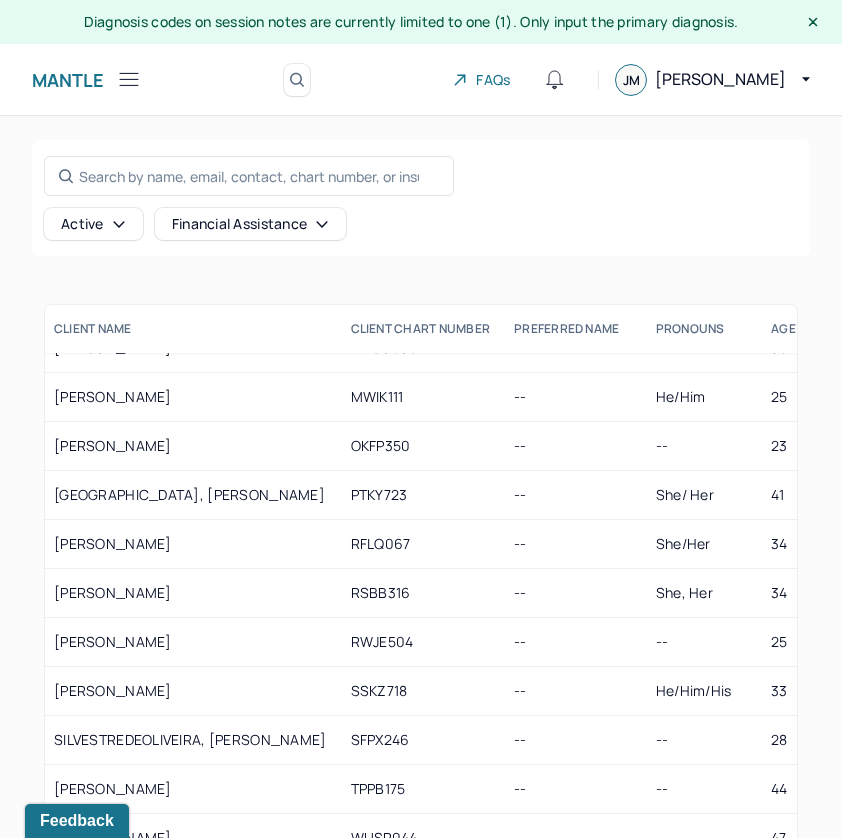 scroll, scrollTop: 1682, scrollLeft: 4, axis: both 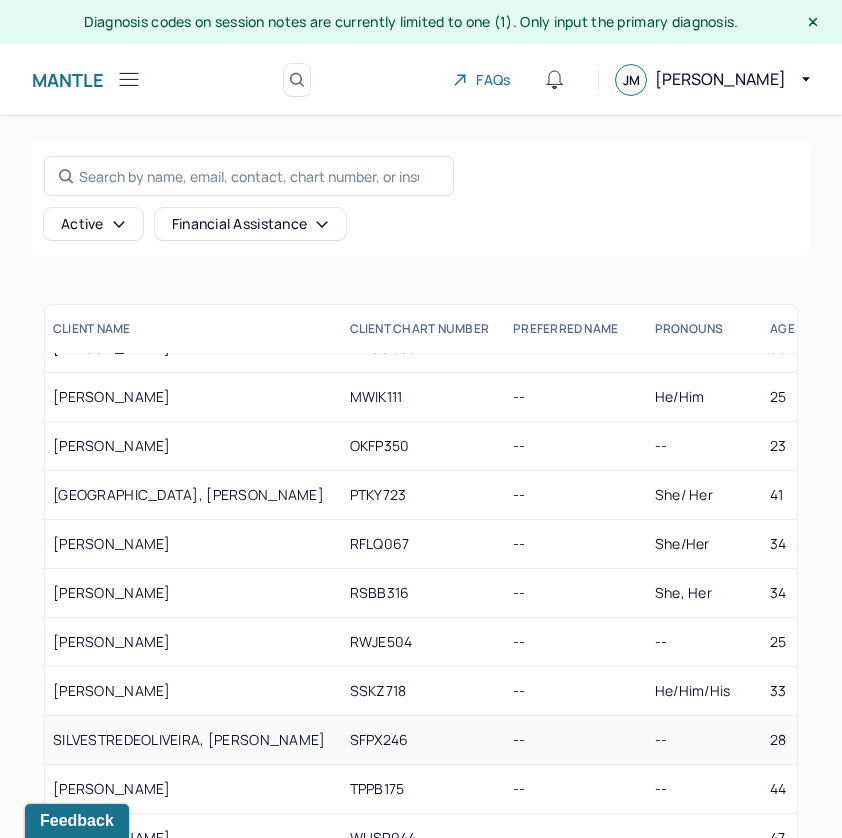 click on "--" at bounding box center [572, 740] 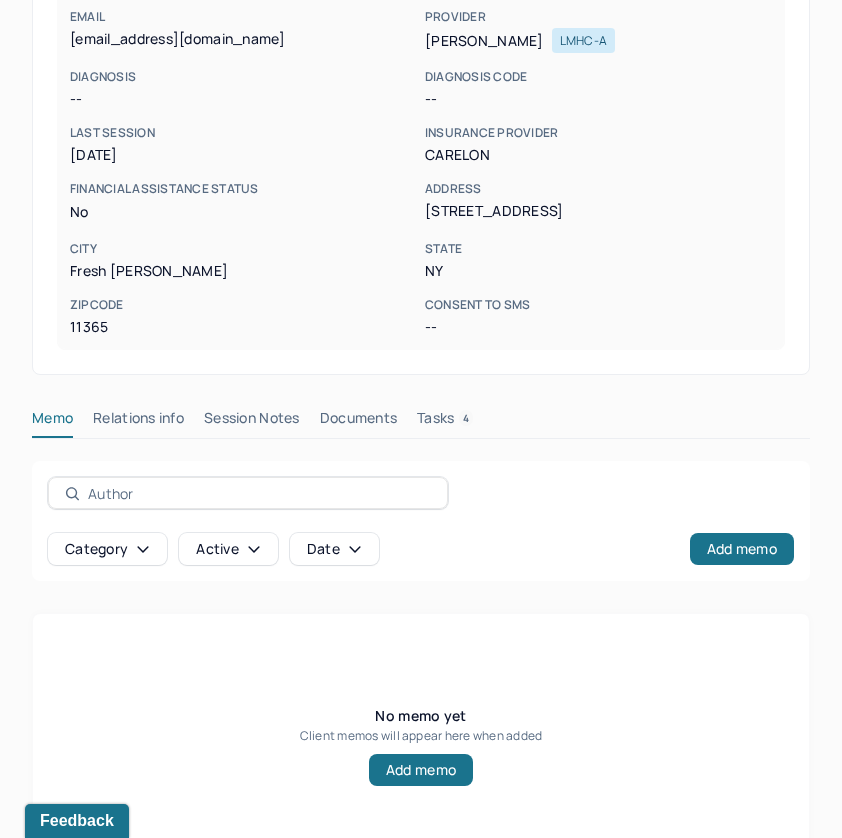 scroll, scrollTop: 422, scrollLeft: 0, axis: vertical 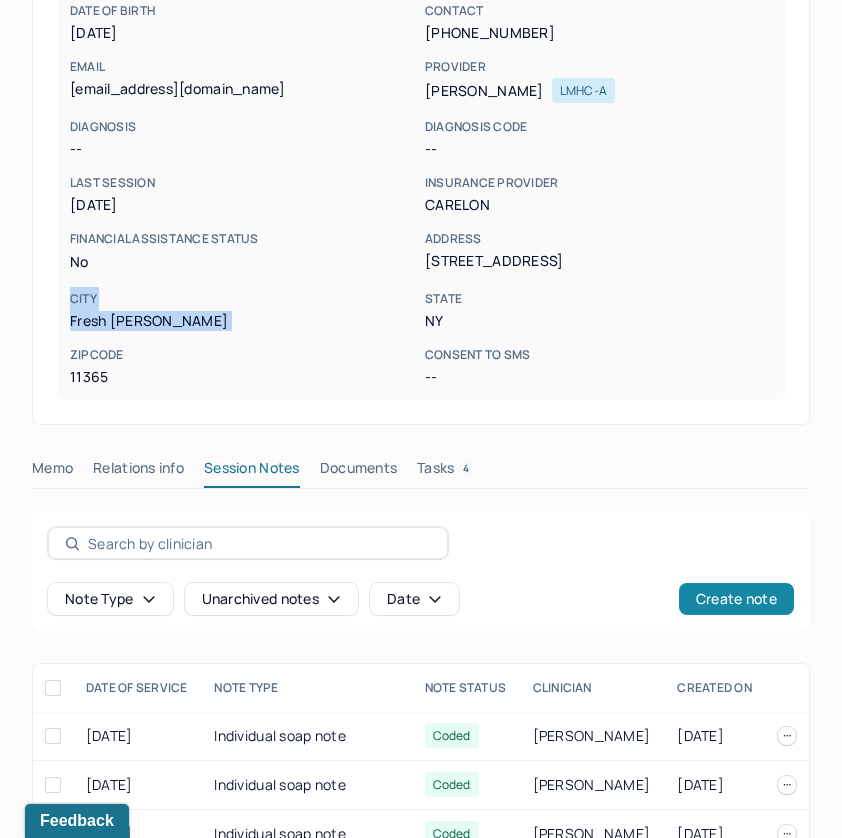 click on "Create note" at bounding box center (736, 599) 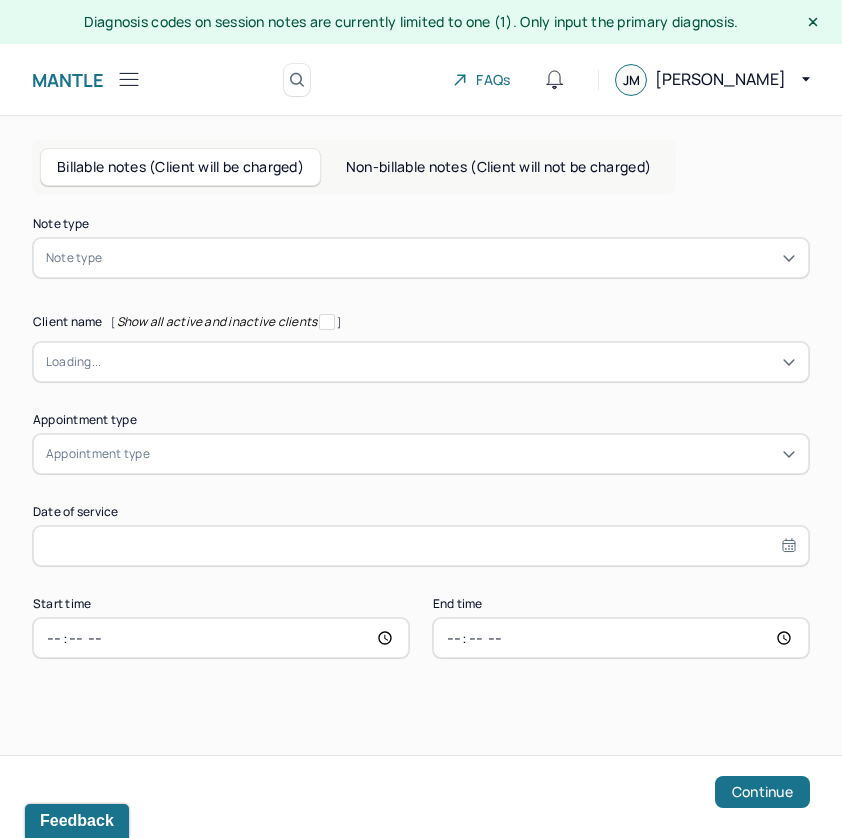 scroll, scrollTop: 0, scrollLeft: 0, axis: both 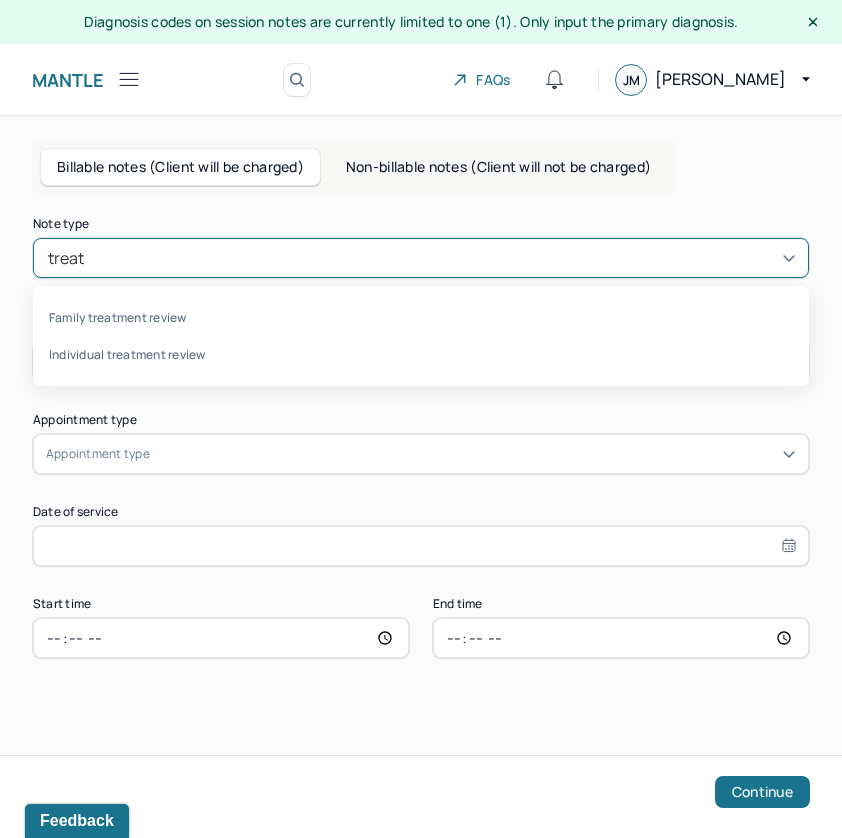 type on "treatm" 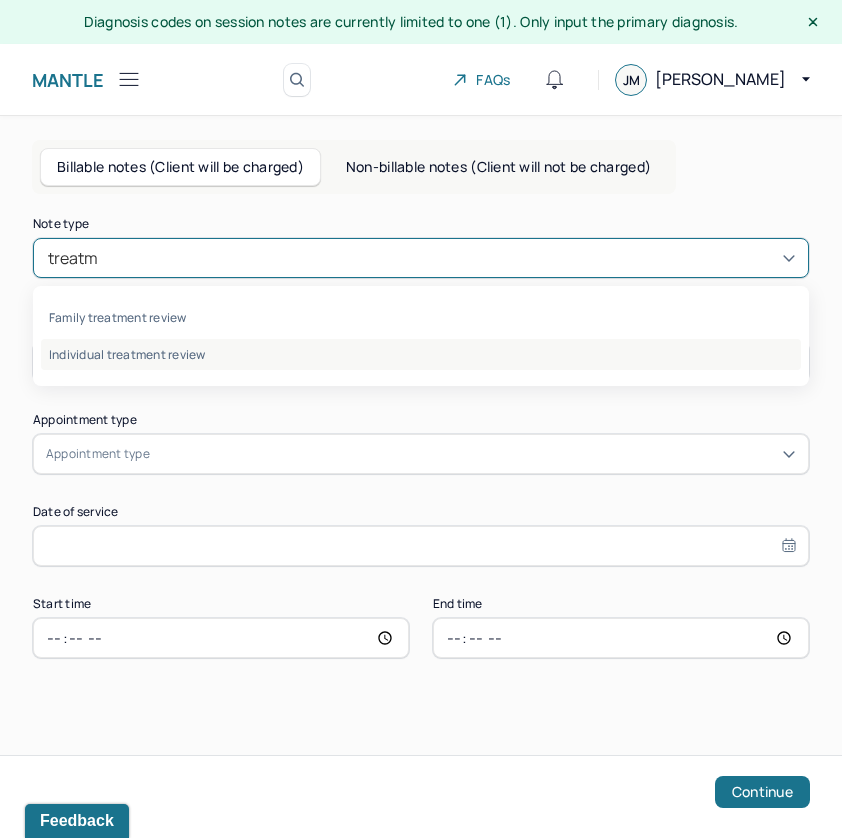 click on "Individual treatment review" at bounding box center (421, 354) 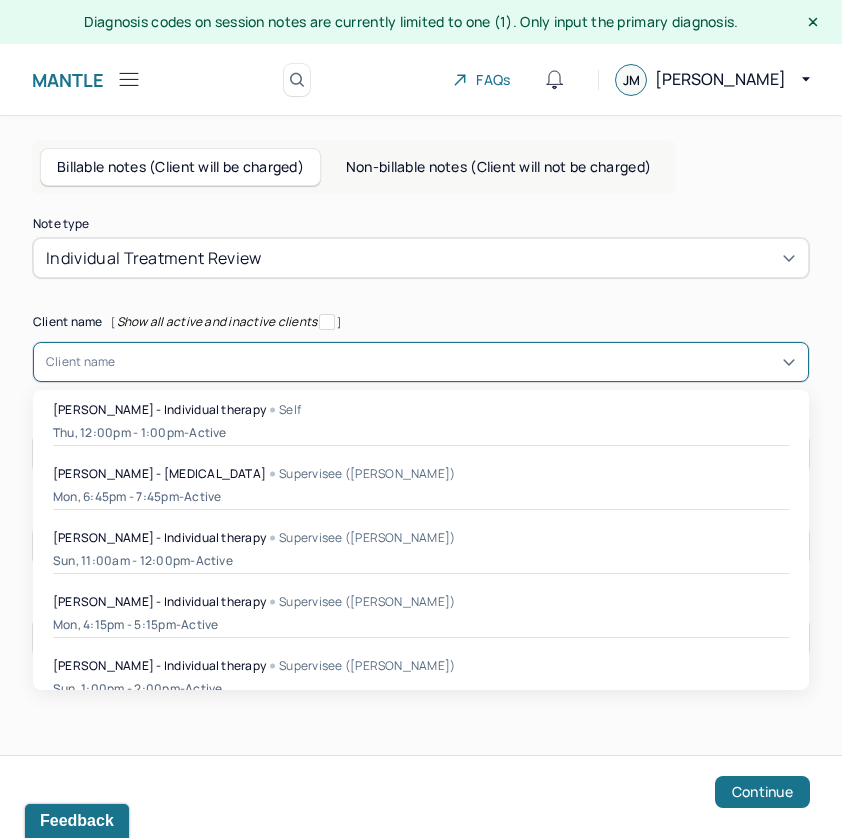 click at bounding box center (456, 362) 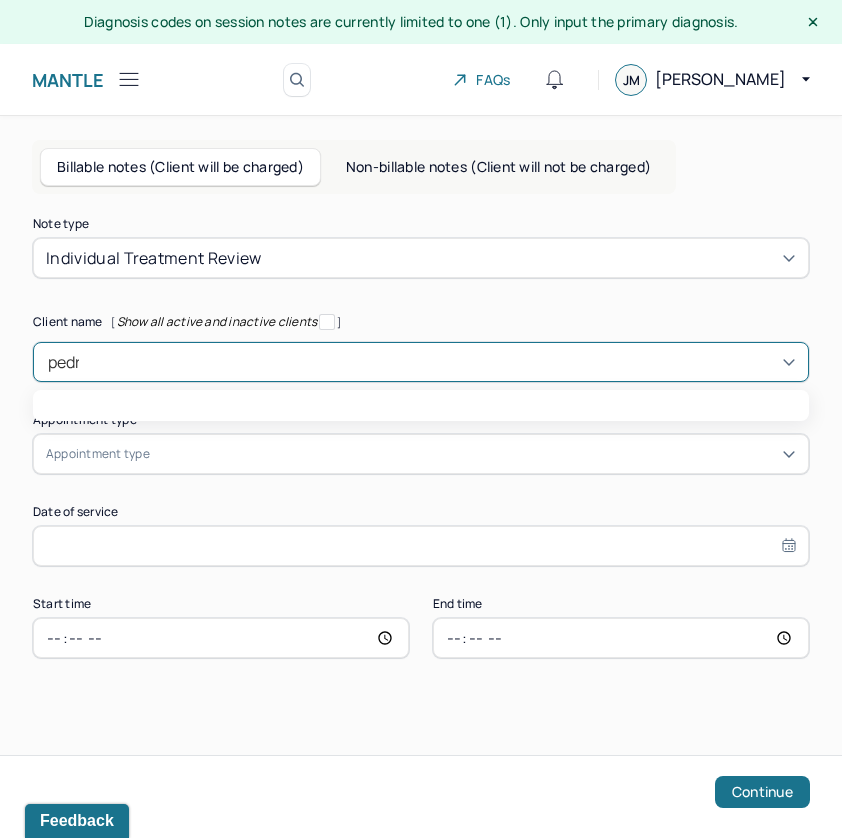 type on "[PERSON_NAME]" 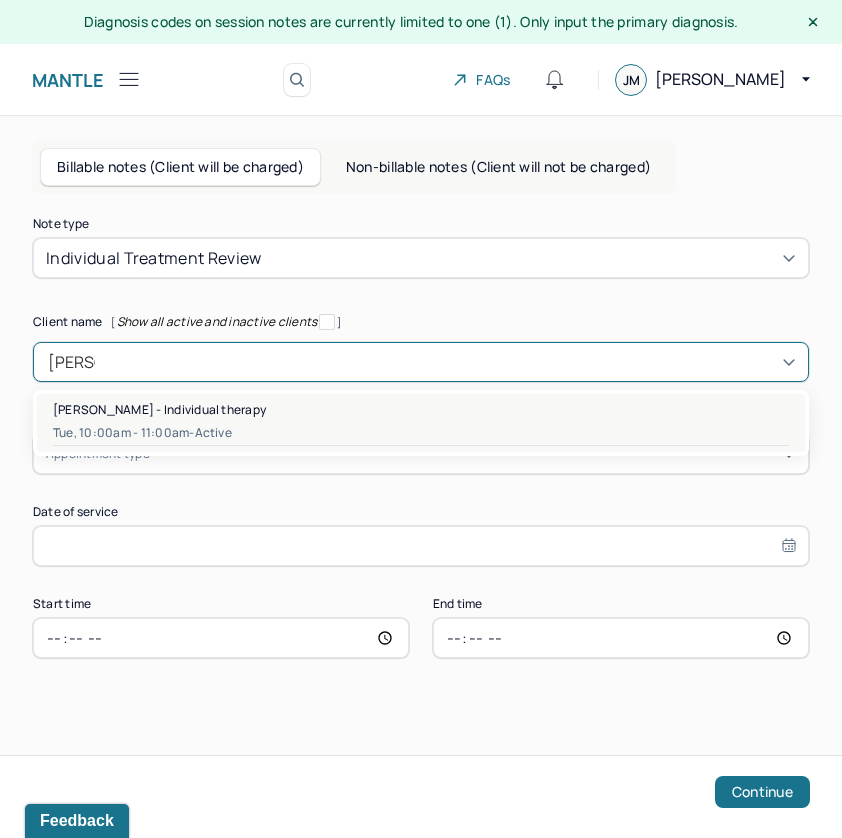 click on "[PERSON_NAME] - Individual therapy" at bounding box center (159, 409) 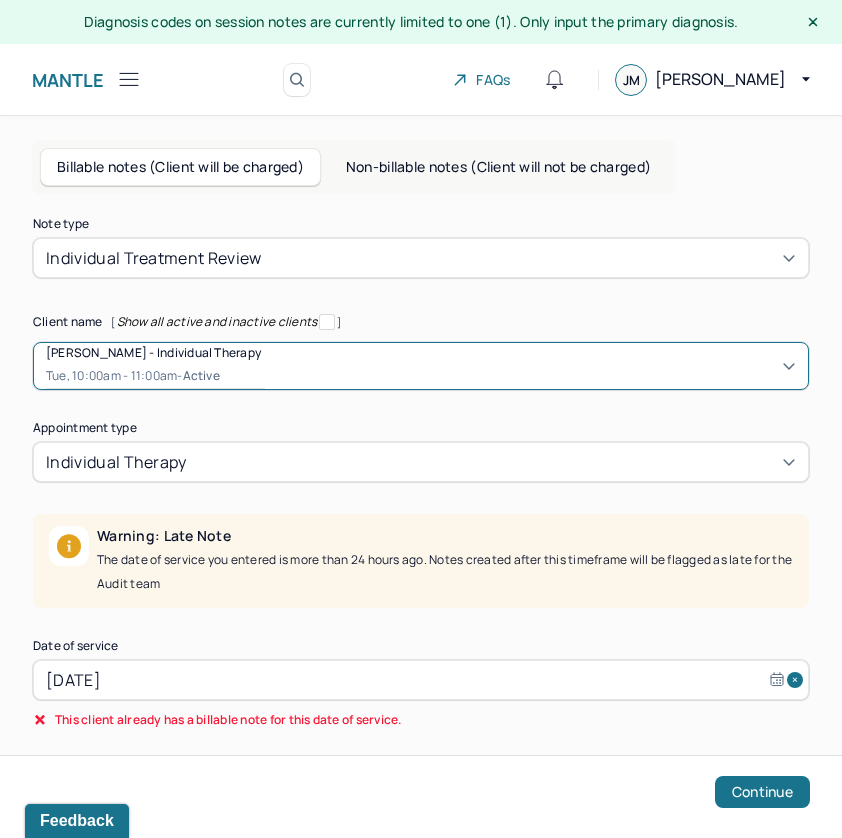 scroll, scrollTop: 108, scrollLeft: 0, axis: vertical 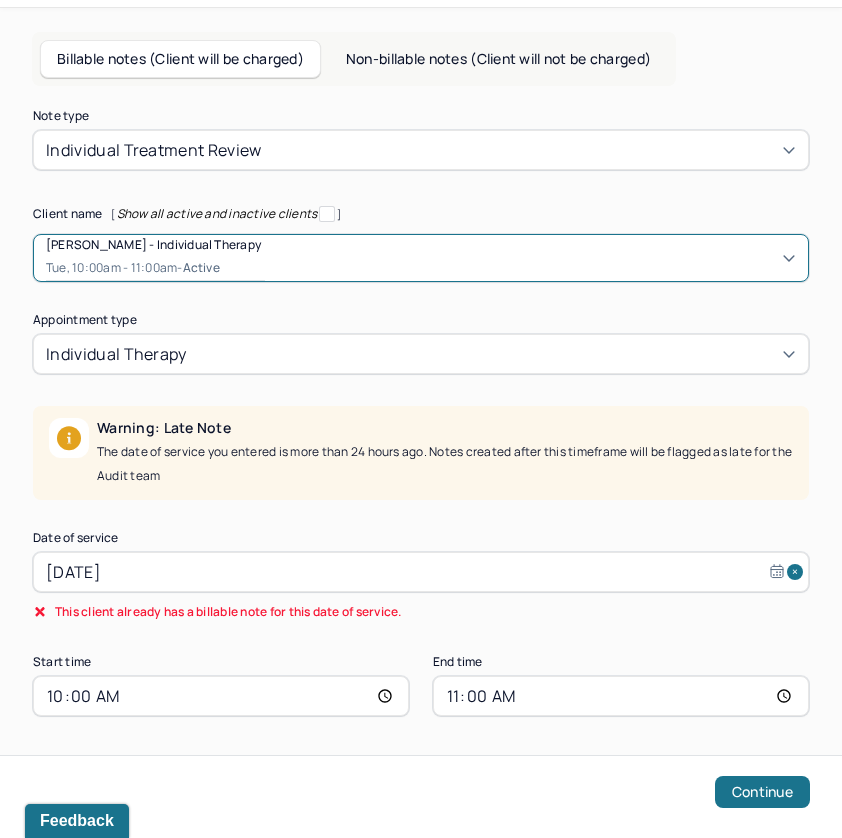 select on "5" 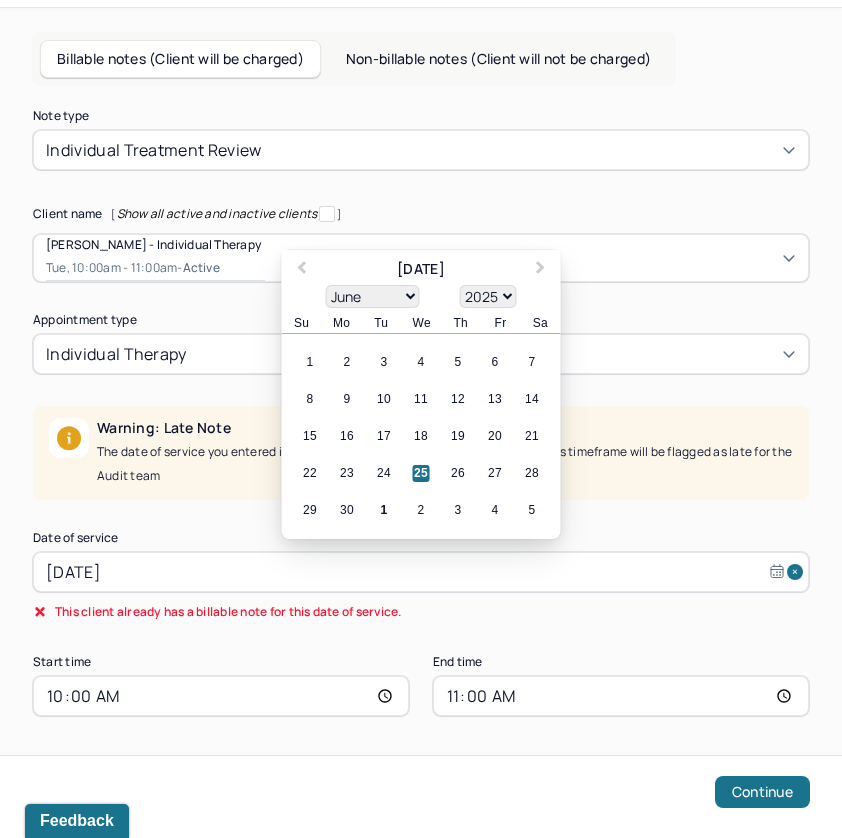 click on "[DATE]" at bounding box center [421, 572] 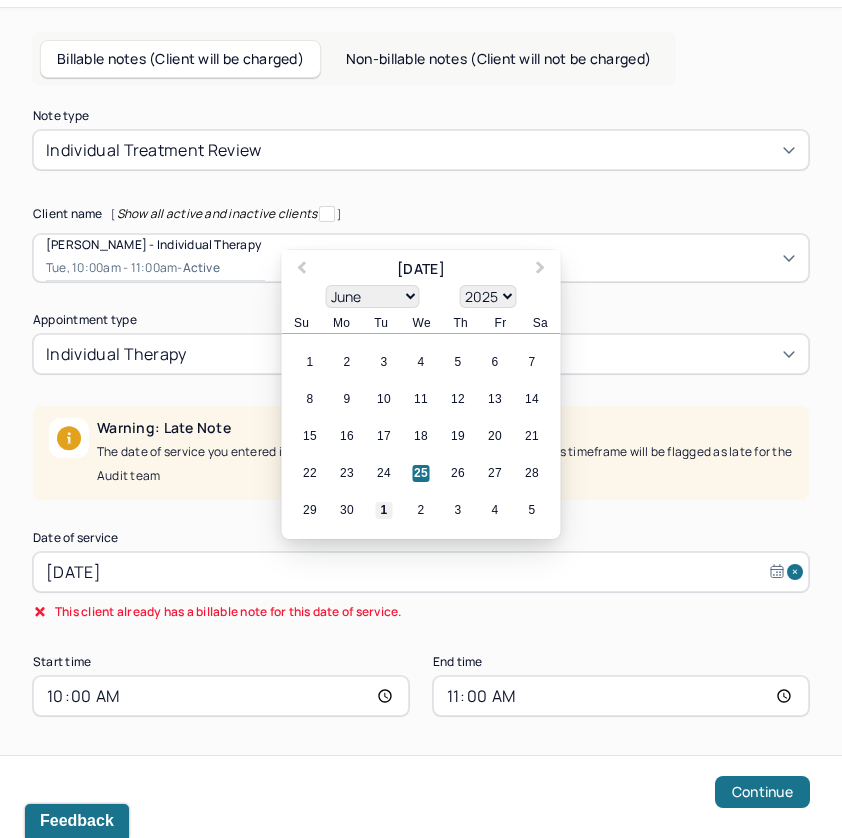 click on "1" at bounding box center (384, 510) 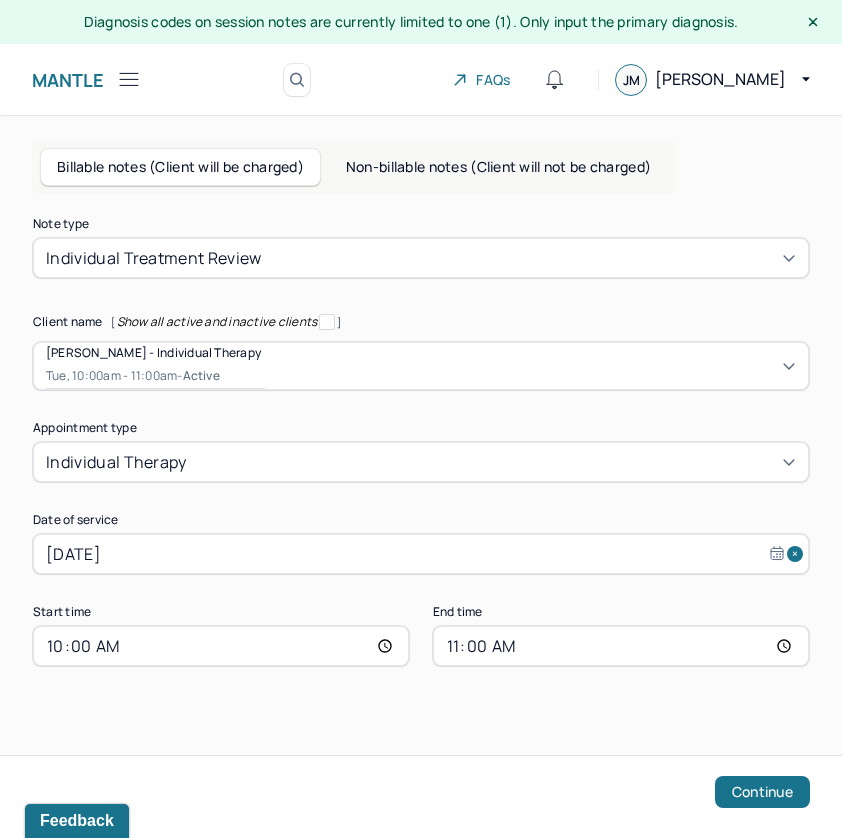 scroll, scrollTop: 0, scrollLeft: 0, axis: both 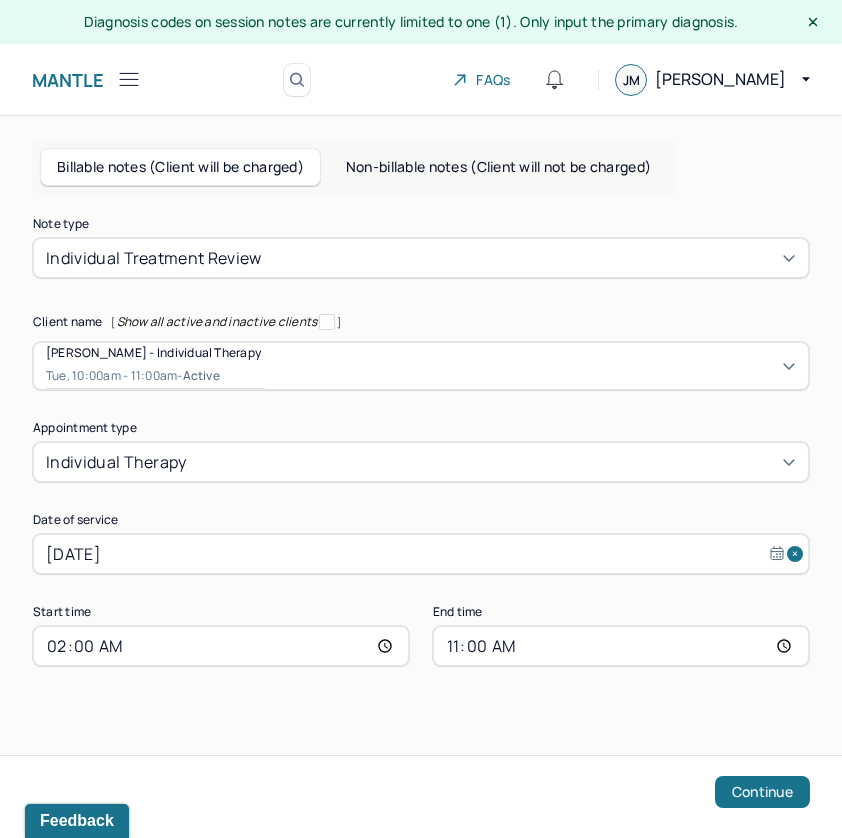 click on "02:00" at bounding box center (221, 646) 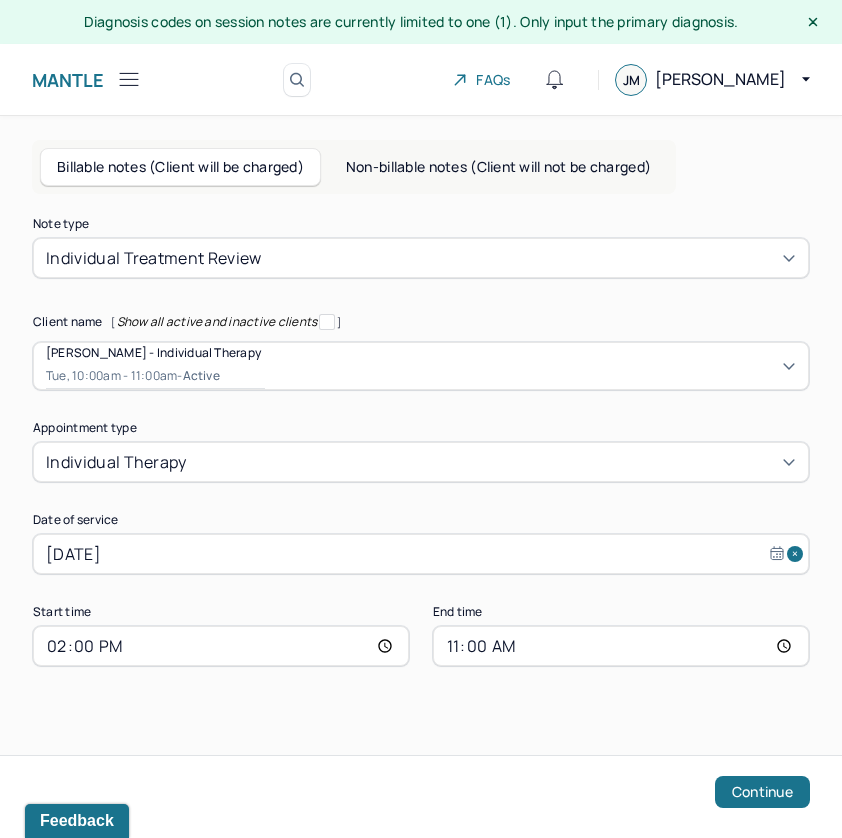 click on "11:00" at bounding box center (621, 646) 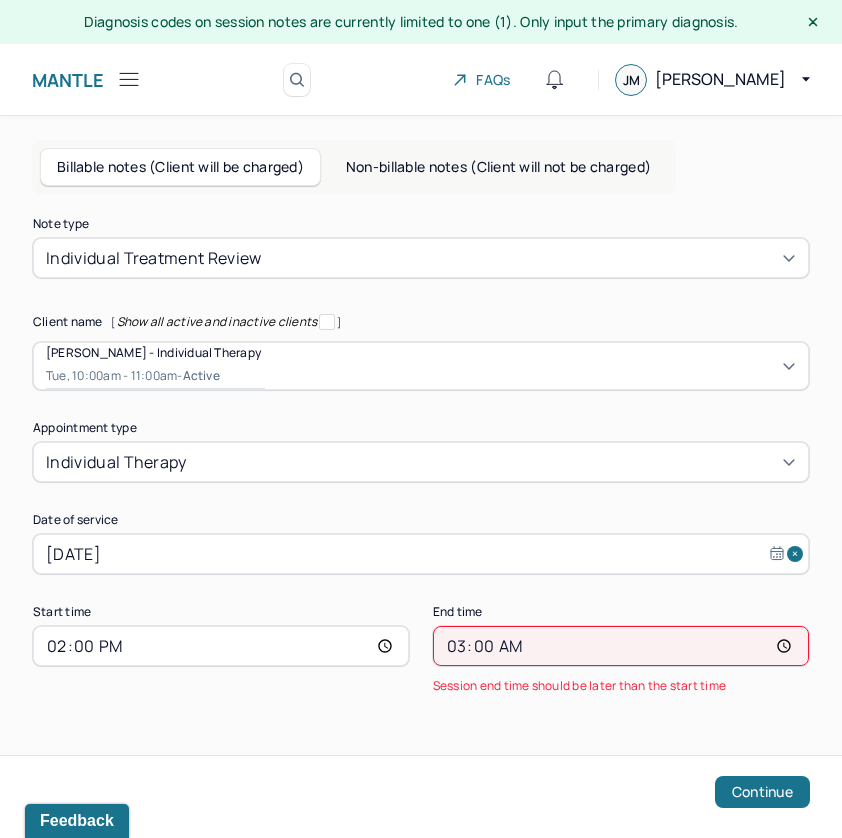 click on "03:00" at bounding box center [621, 646] 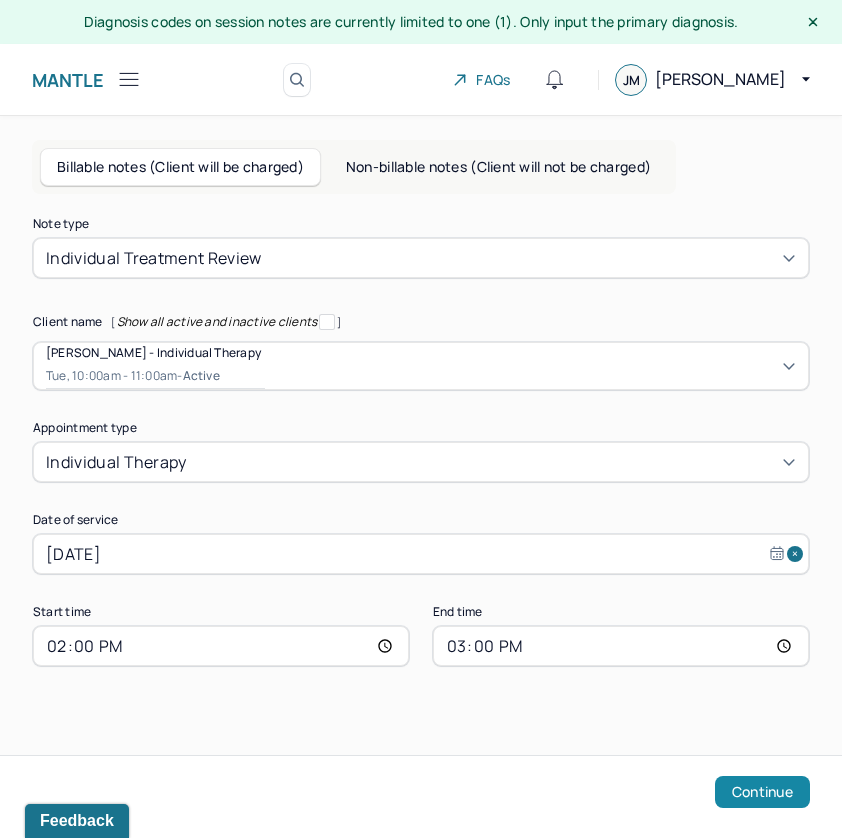 click on "Continue" at bounding box center (762, 792) 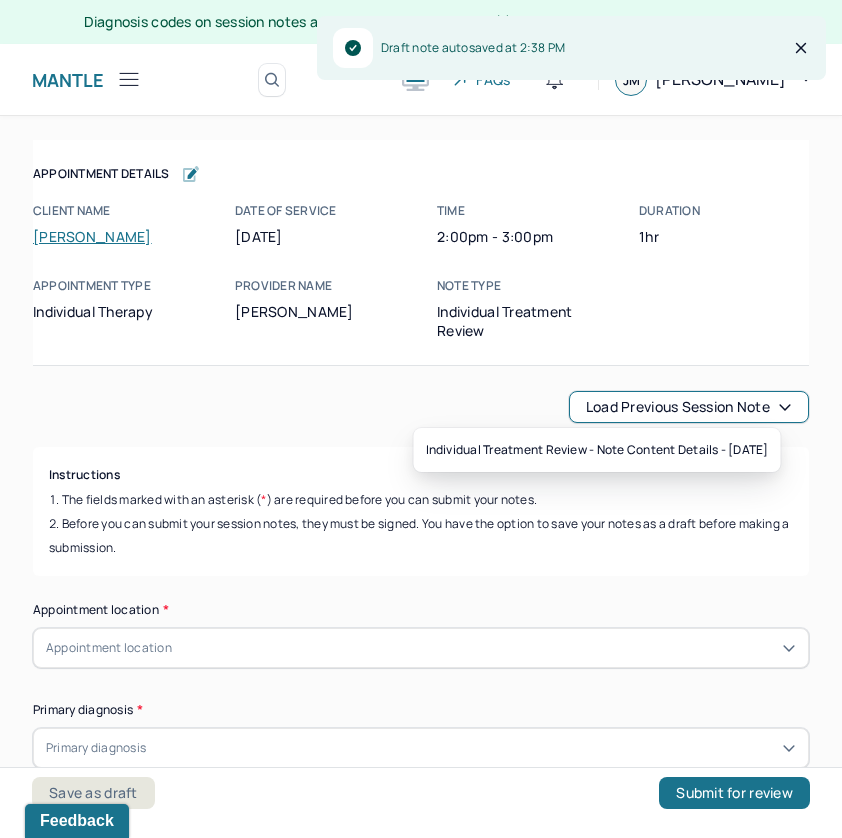 click on "Load previous session note" at bounding box center (689, 407) 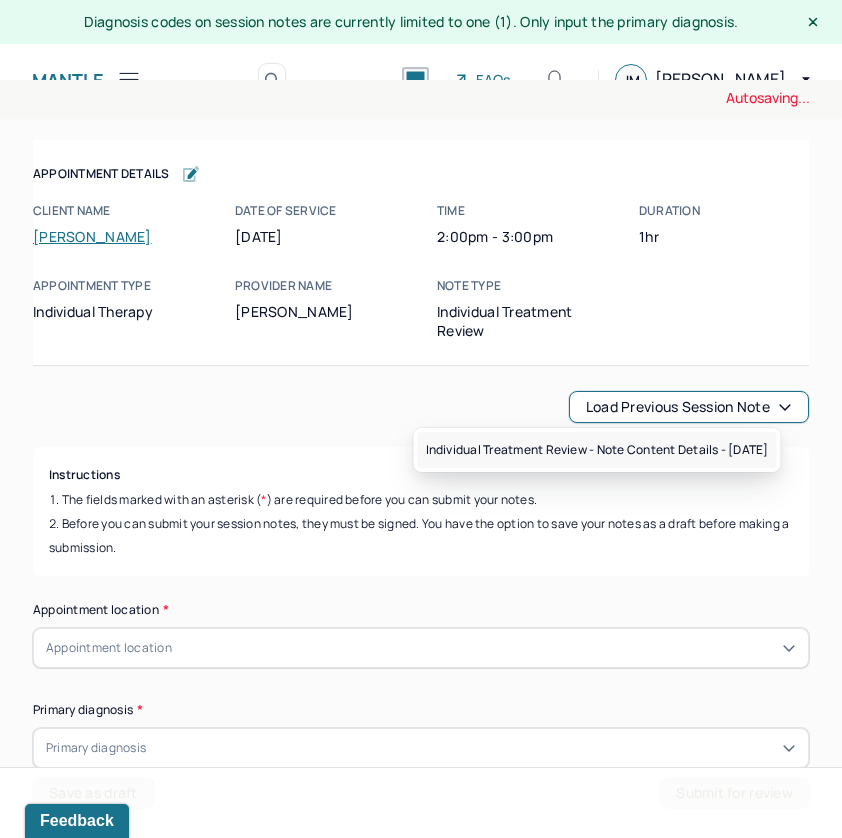 click on "Individual treatment review   - Note content Details -   [DATE]" at bounding box center [597, 450] 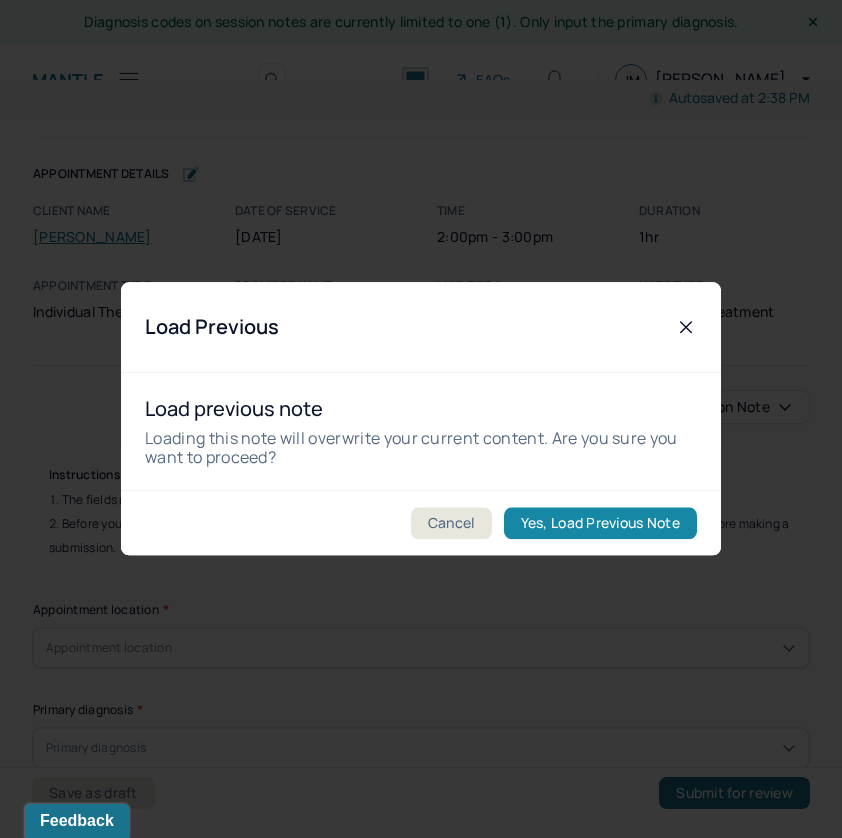click on "Yes, Load Previous Note" at bounding box center [600, 524] 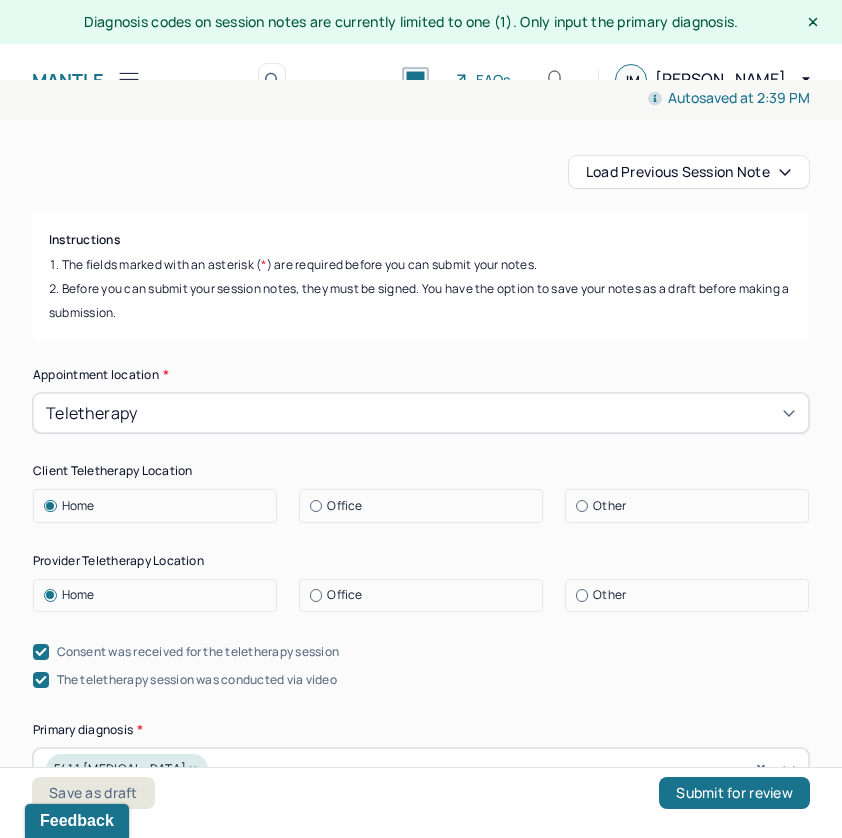 scroll, scrollTop: 235, scrollLeft: 0, axis: vertical 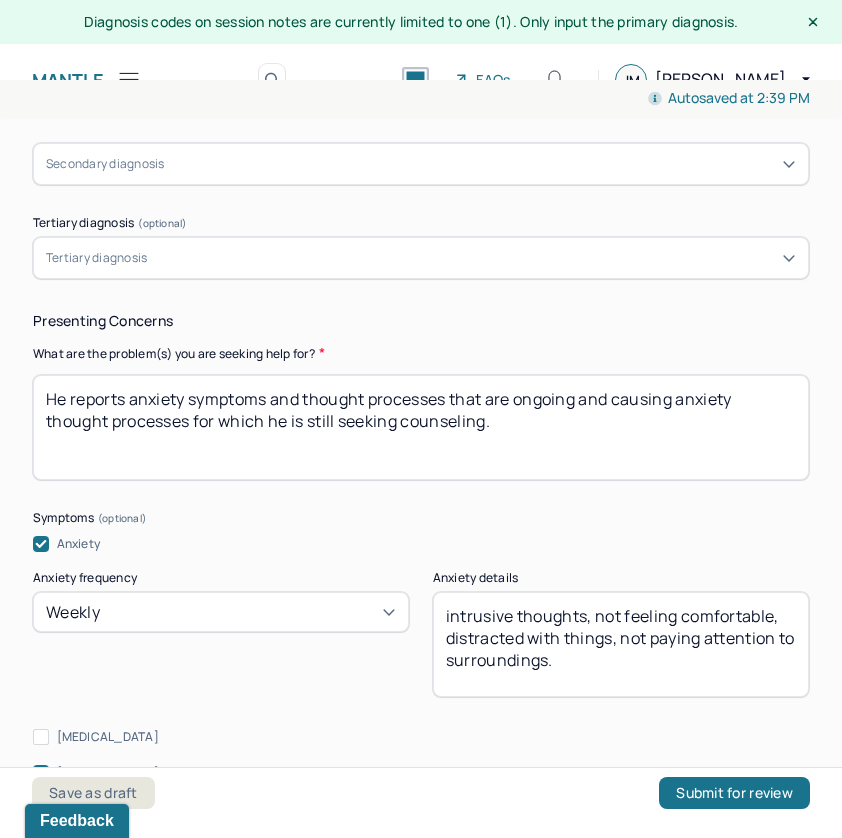 click on "Symptoms" at bounding box center (421, 518) 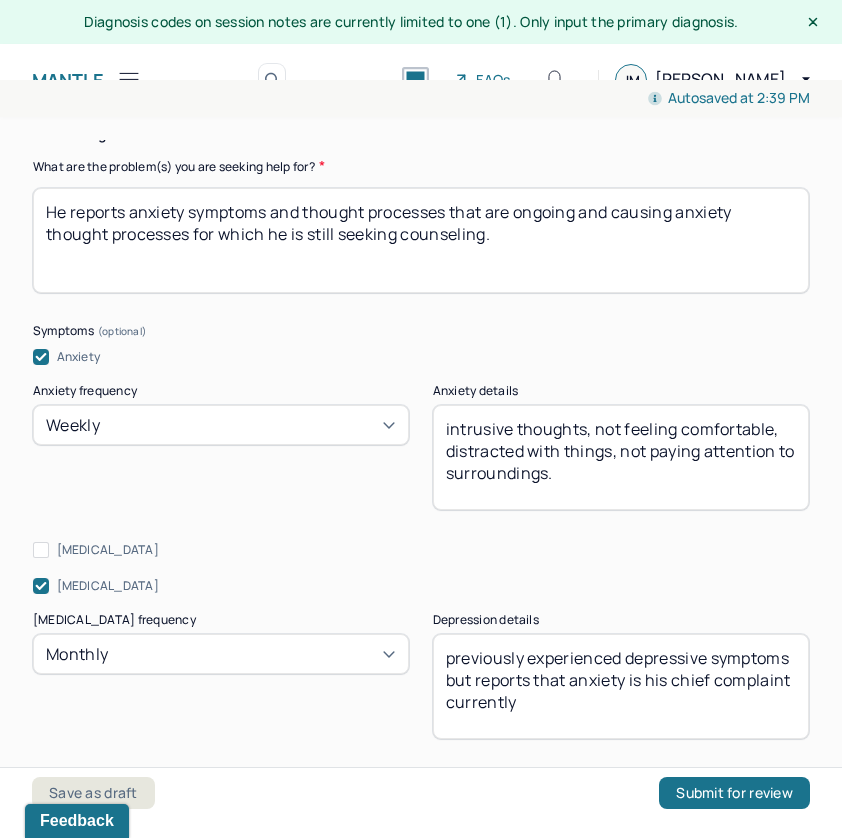 scroll, scrollTop: 1120, scrollLeft: 0, axis: vertical 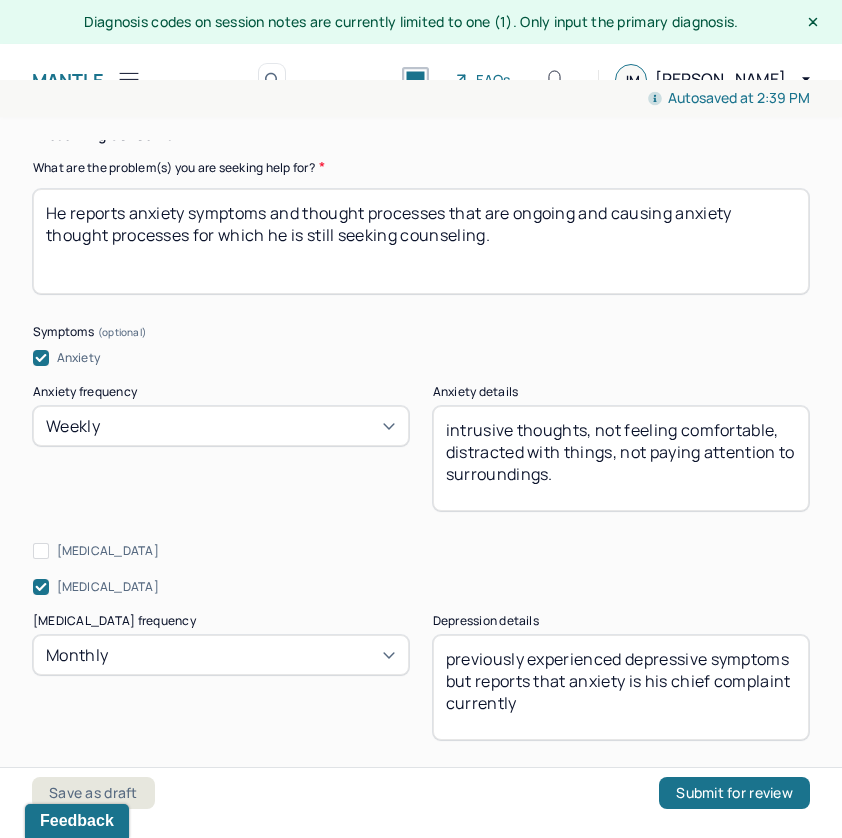 drag, startPoint x: 584, startPoint y: 481, endPoint x: 407, endPoint y: 407, distance: 191.8463 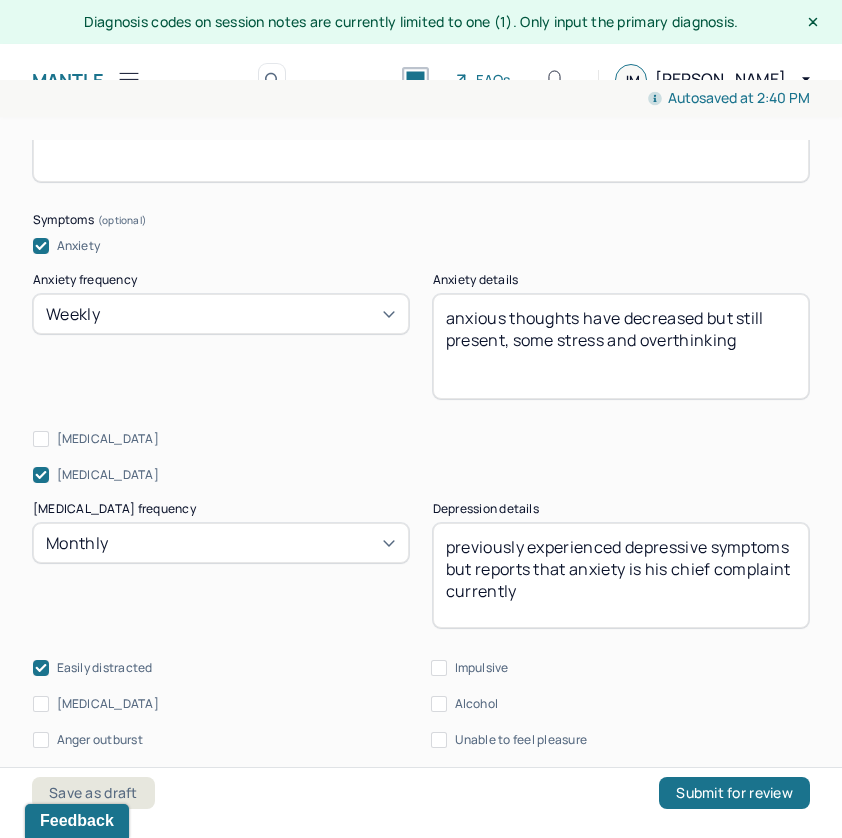 scroll, scrollTop: 1239, scrollLeft: 0, axis: vertical 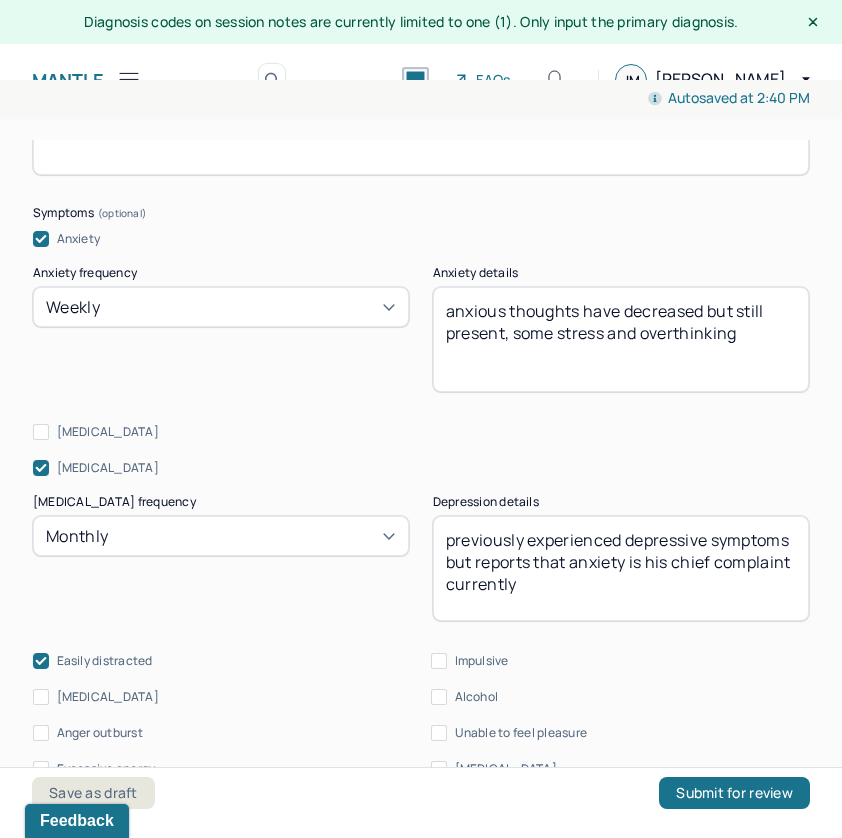 type on "anxious thoughts have decreased but still present, some stress and overthinking" 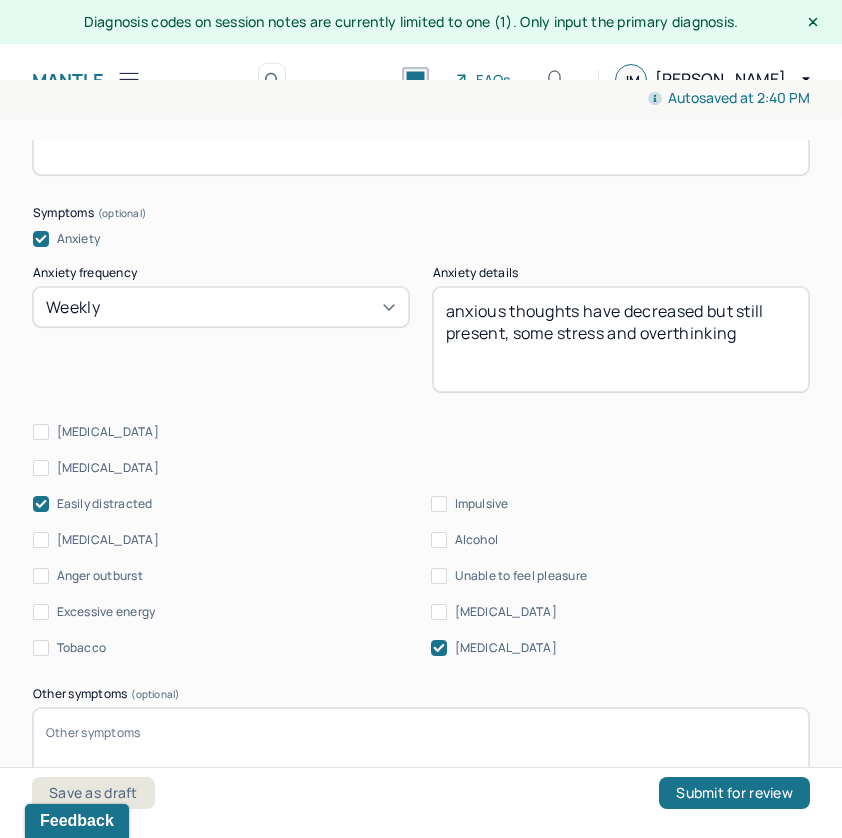 click on "[MEDICAL_DATA]" at bounding box center (41, 468) 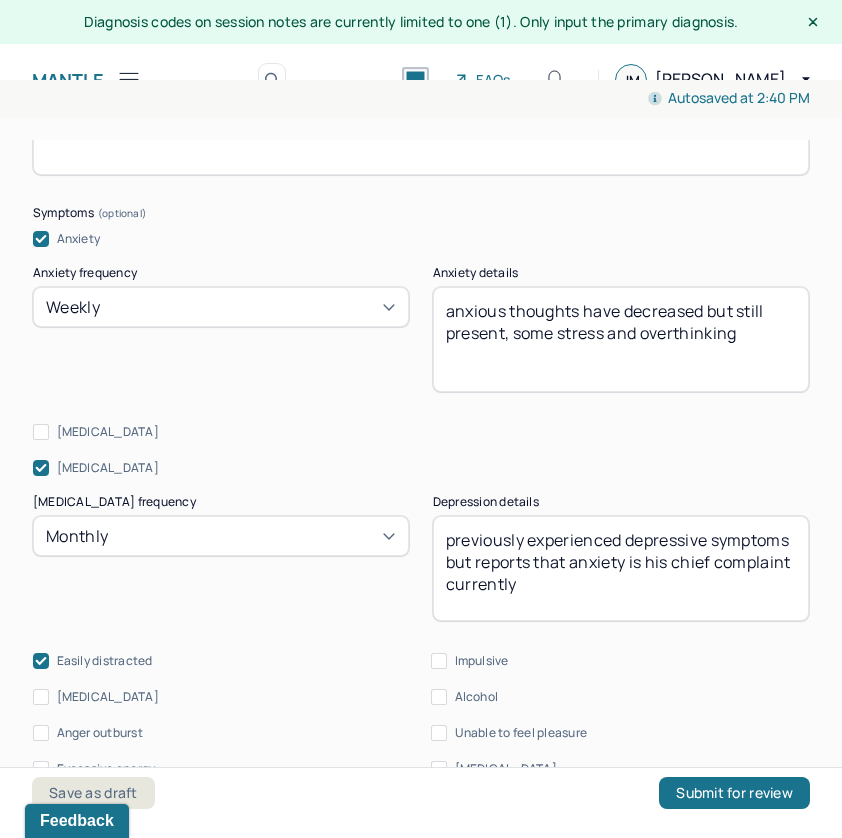 drag, startPoint x: 534, startPoint y: 587, endPoint x: 398, endPoint y: 524, distance: 149.88329 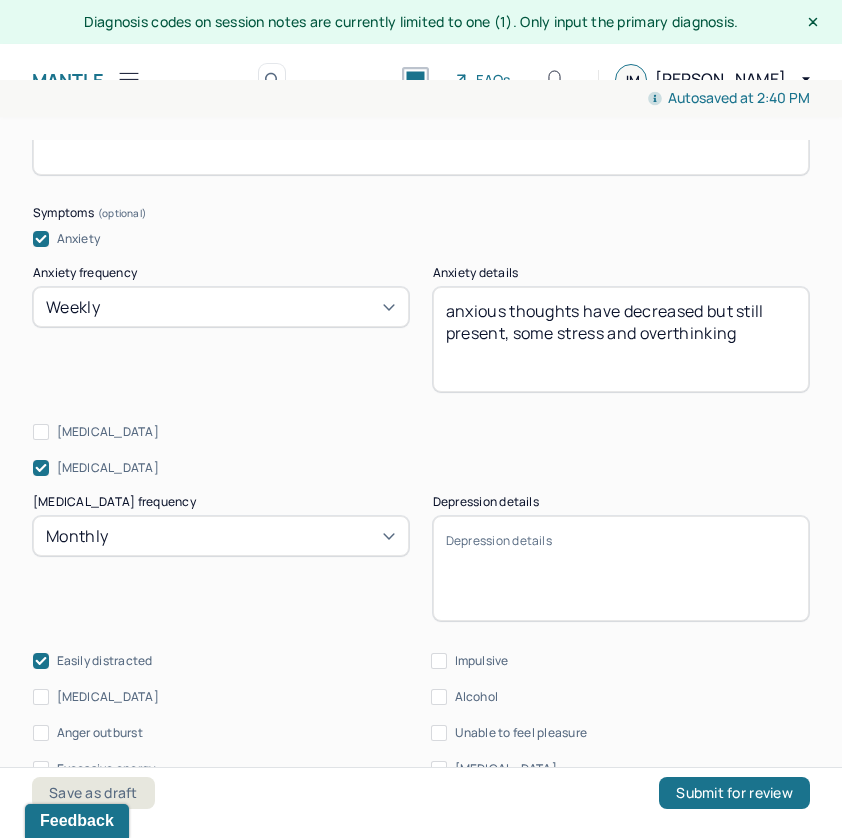 type 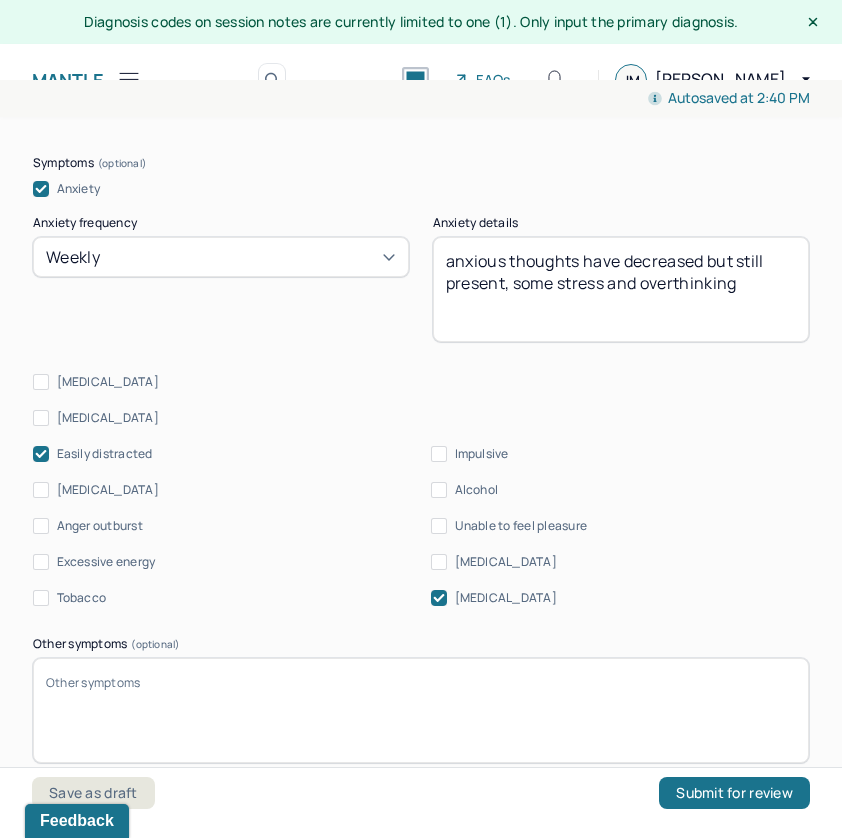 scroll, scrollTop: 1290, scrollLeft: 0, axis: vertical 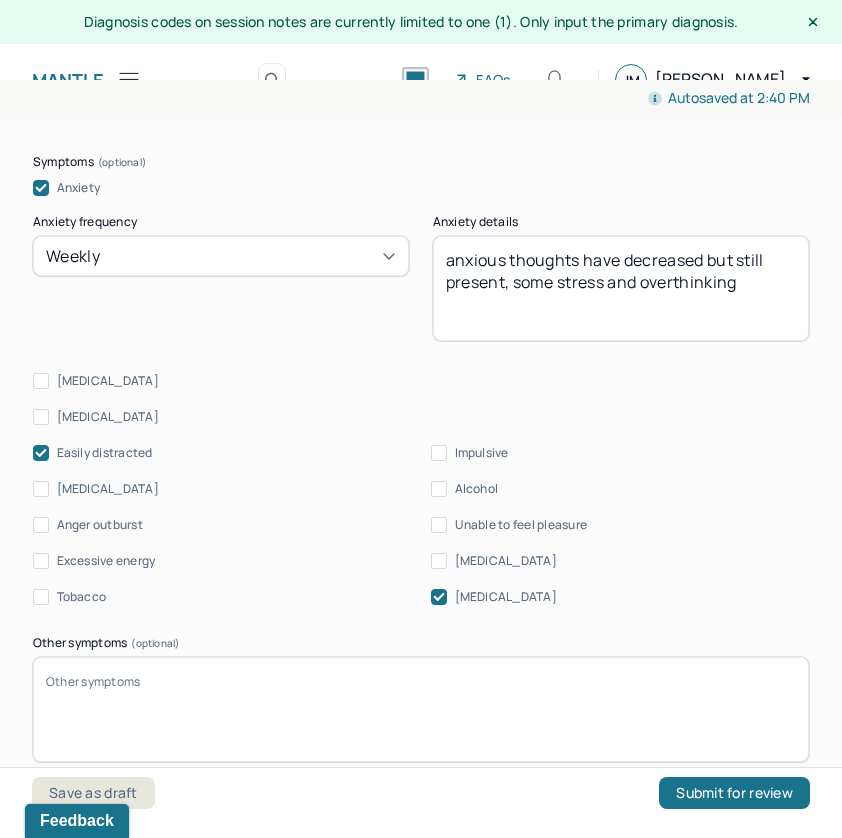 click 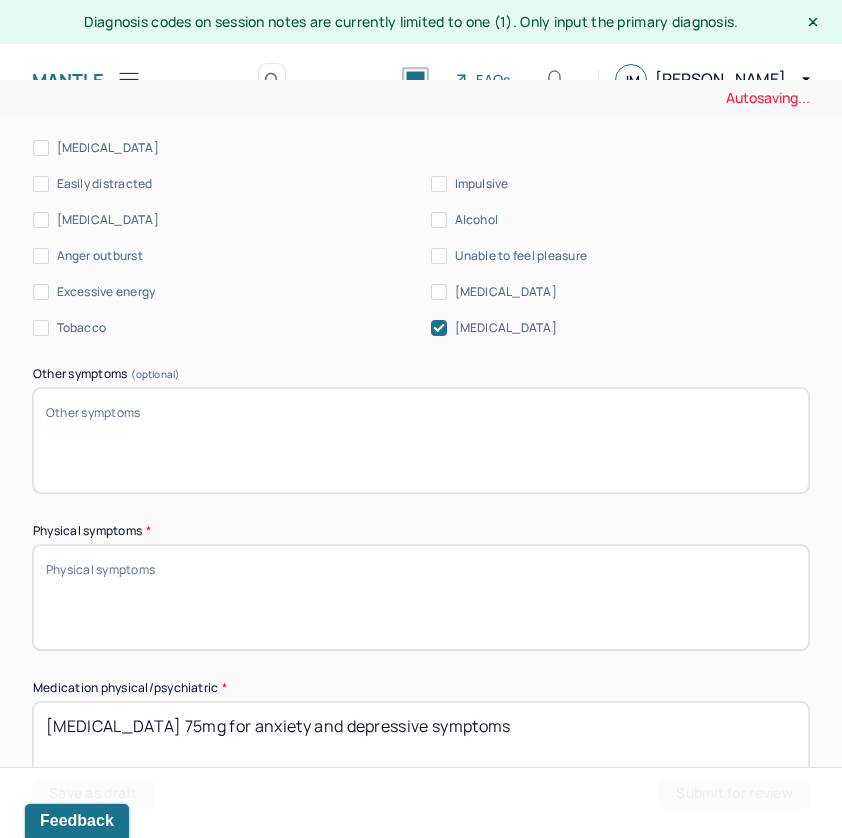 scroll, scrollTop: 1563, scrollLeft: 0, axis: vertical 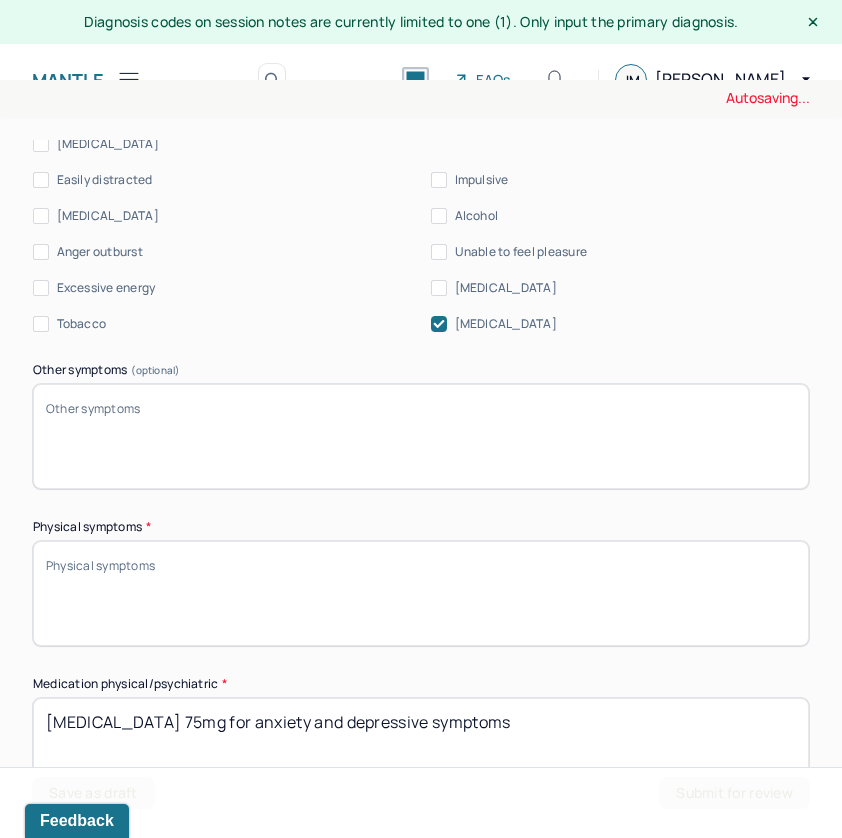 click on "Physical symptoms *" at bounding box center (421, 593) 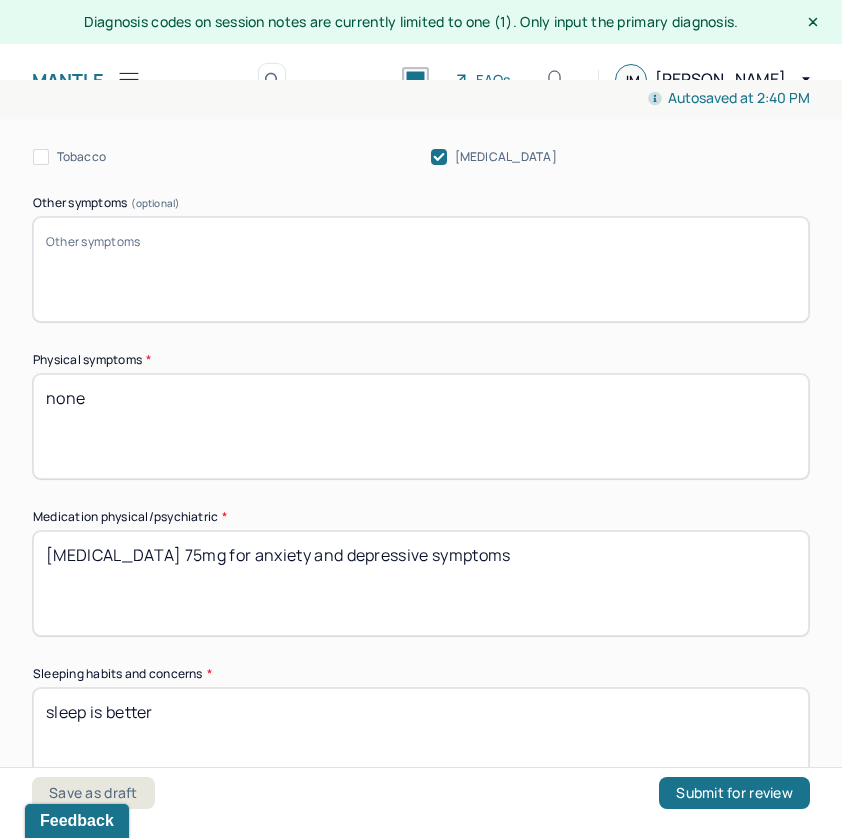 scroll, scrollTop: 1742, scrollLeft: 0, axis: vertical 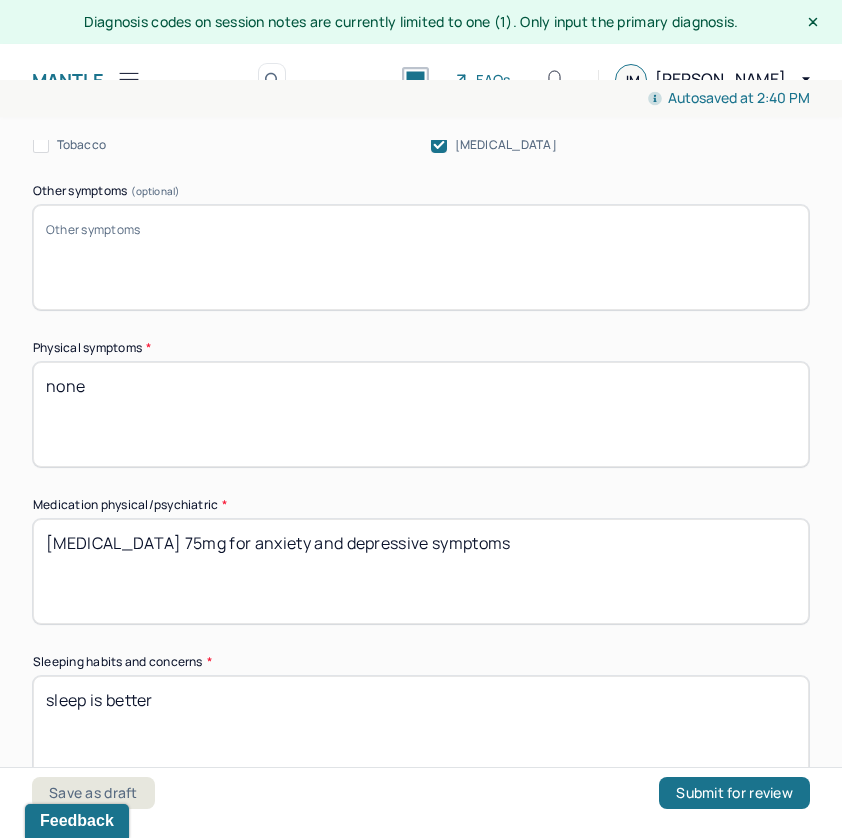 type on "none" 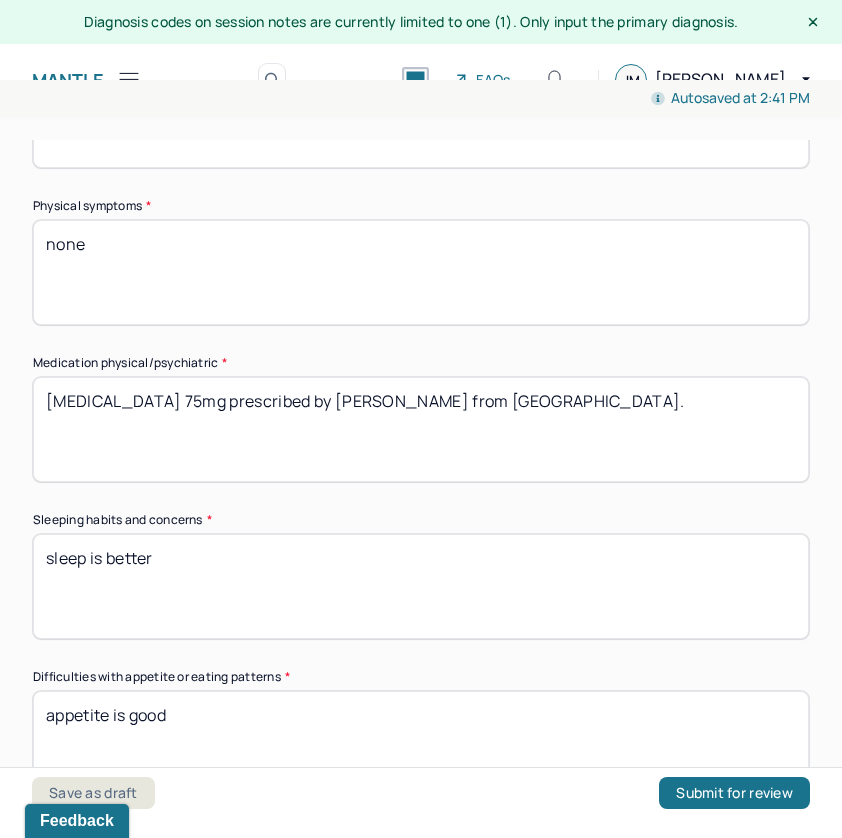 scroll, scrollTop: 1982, scrollLeft: 0, axis: vertical 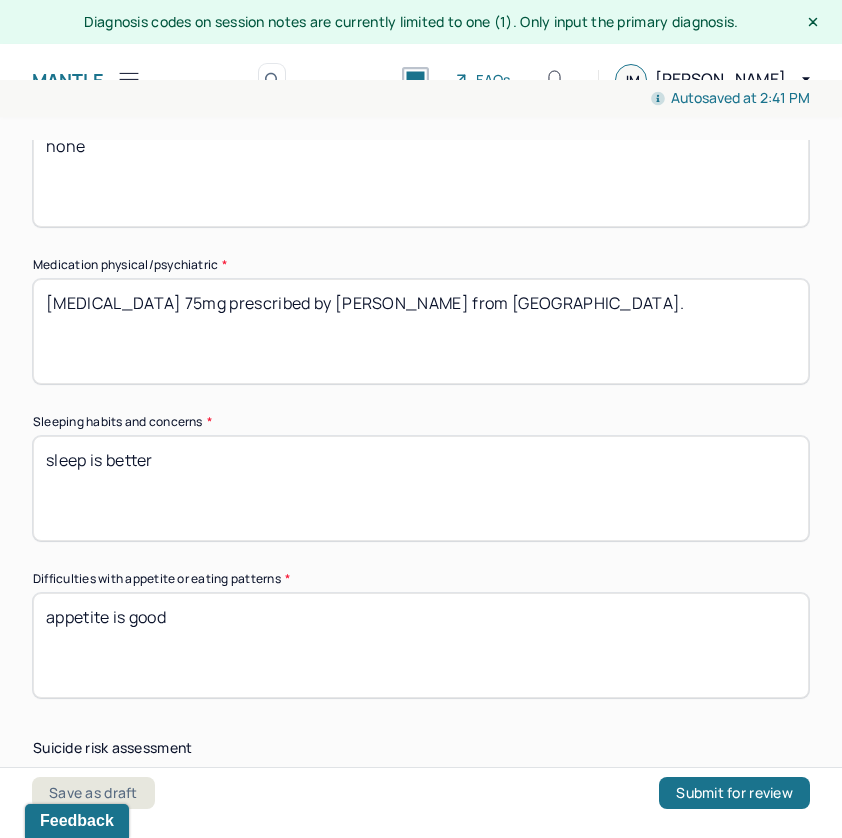 type on "[MEDICAL_DATA] 75mg prescribed by [PERSON_NAME] from [GEOGRAPHIC_DATA]." 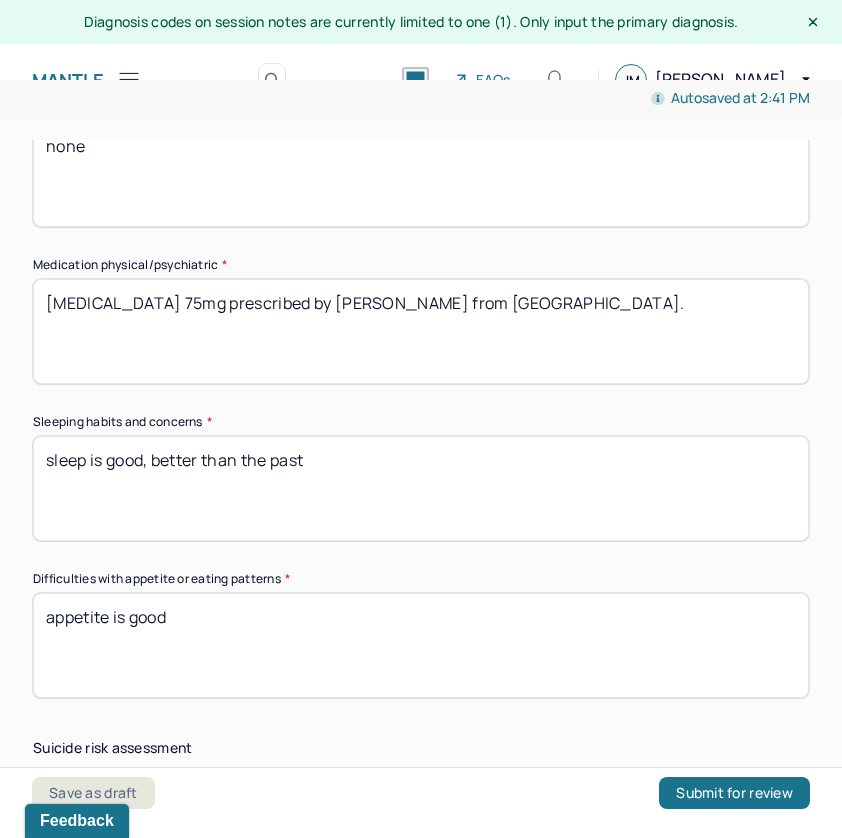 type on "sleep is good, better than the past" 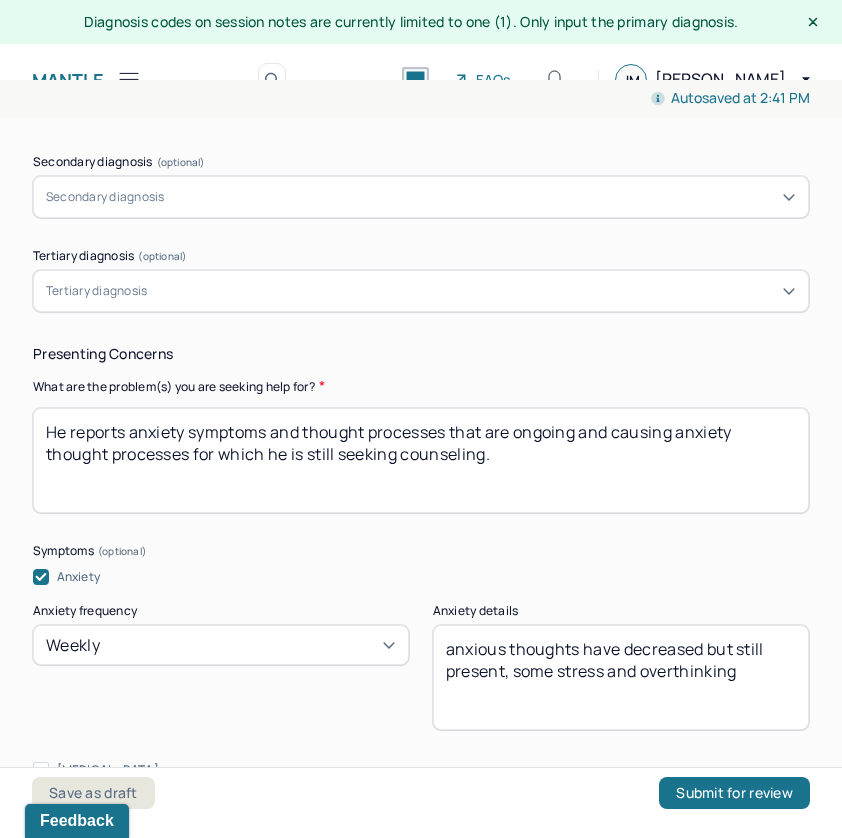 scroll, scrollTop: 900, scrollLeft: 0, axis: vertical 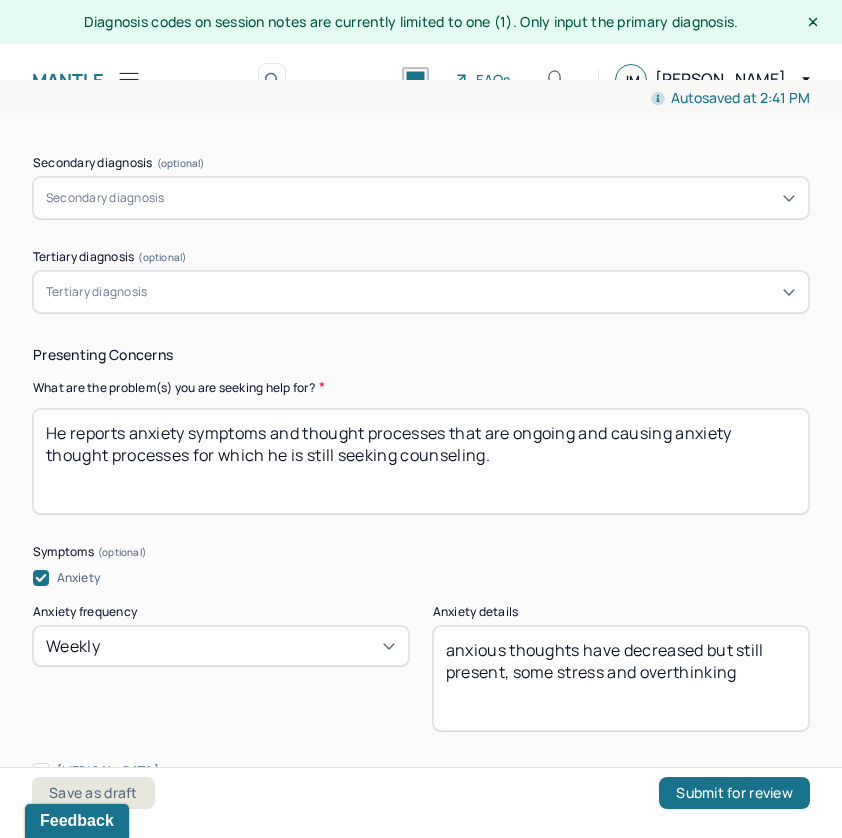 click on "He reports anxiety symptoms and thought processes that are ongoing and causing anxiety thought processes for which he is still seeking counseling." at bounding box center (421, 461) 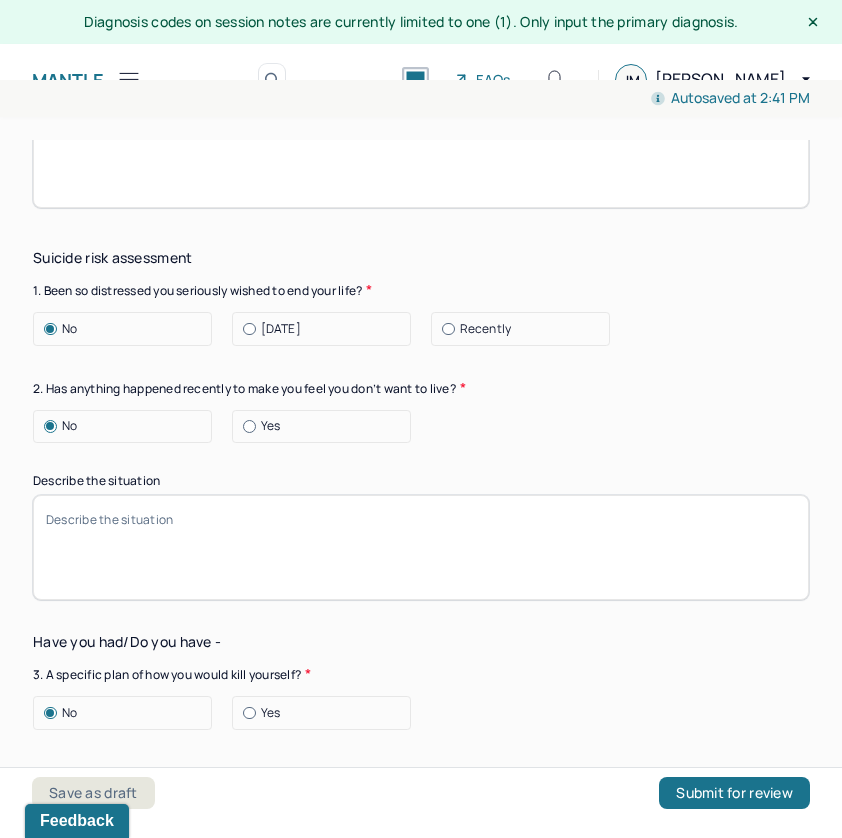 scroll, scrollTop: 2482, scrollLeft: 0, axis: vertical 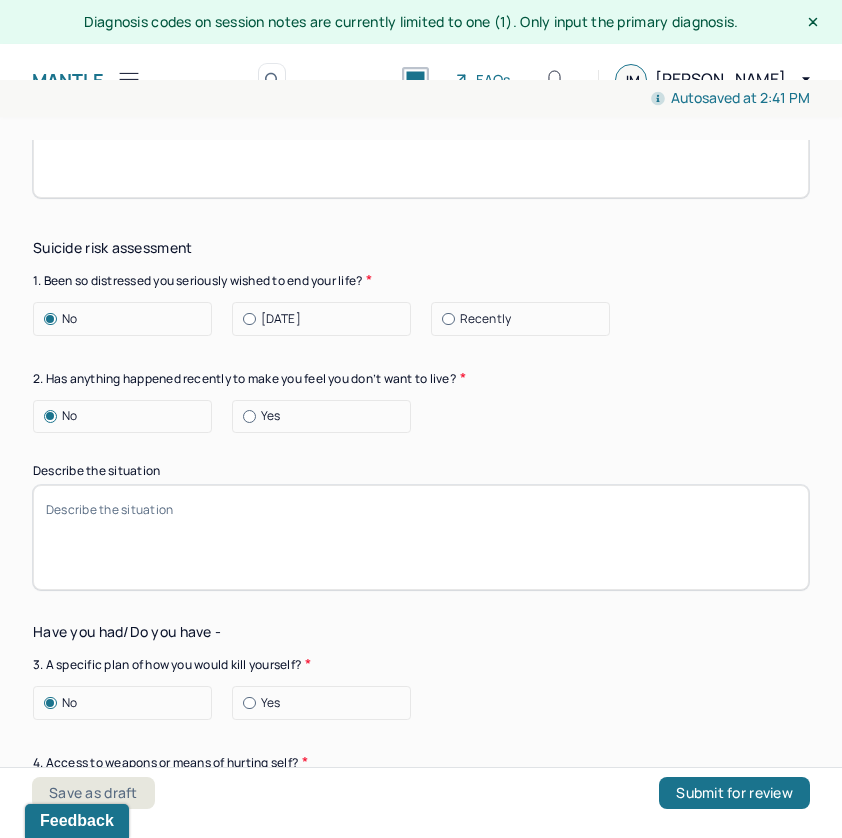 type on "He reports anxiety symptoms and thought processes that are ongoing and causing anxiety thought processes for which he is still seeking counseling. He recently moved in with girlfriend and is continuing with his PhD program." 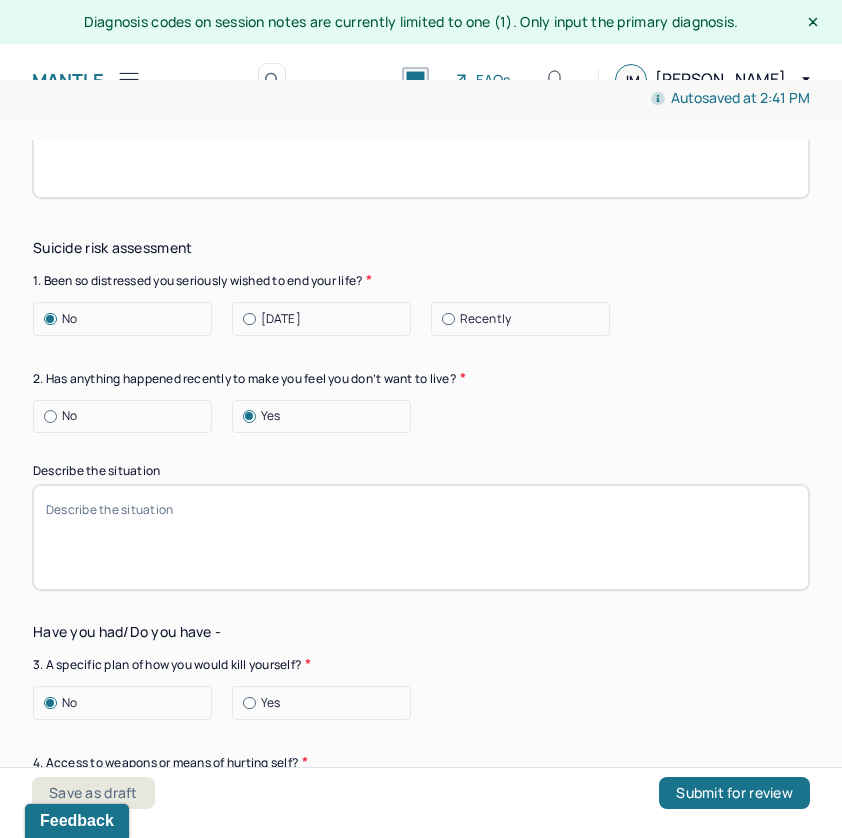 click at bounding box center [50, 416] 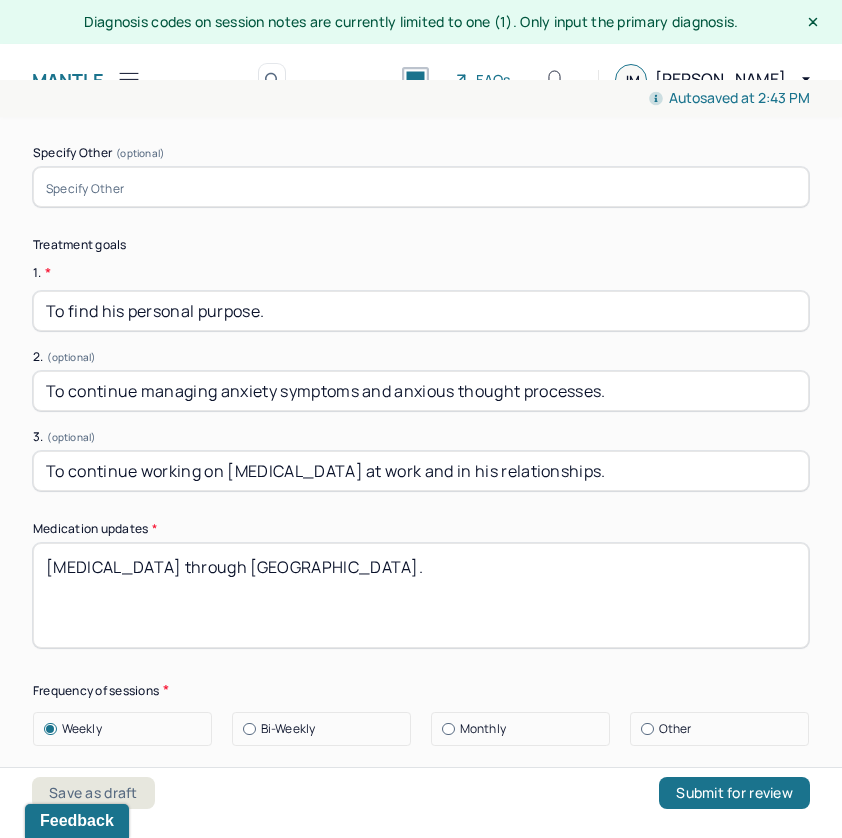 scroll, scrollTop: 5311, scrollLeft: 0, axis: vertical 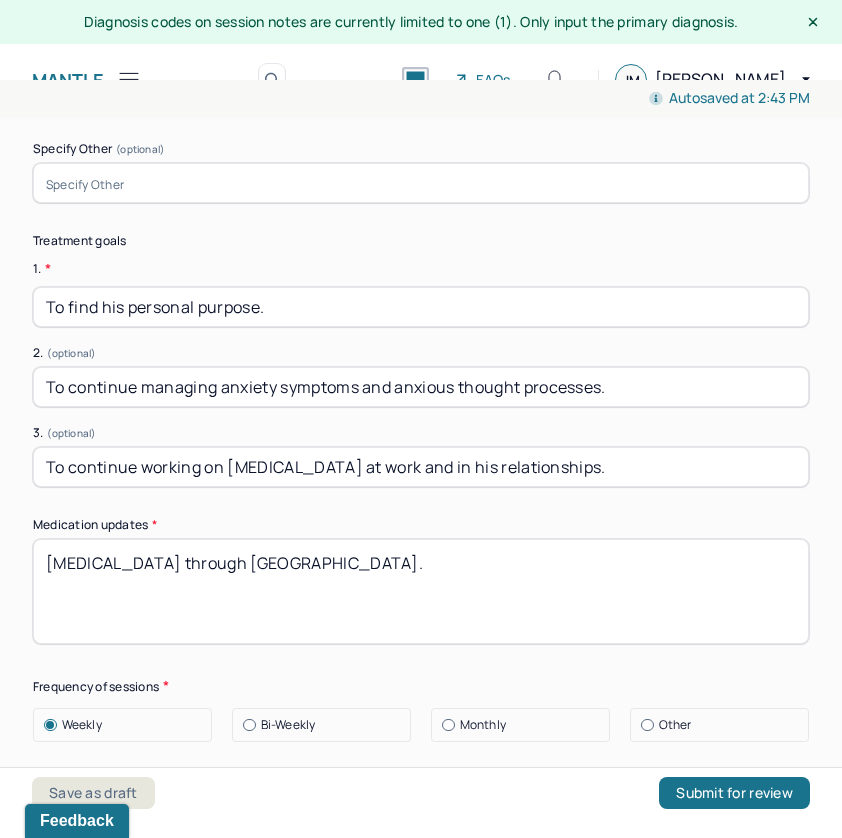 click on "[MEDICAL_DATA] through [GEOGRAPHIC_DATA]." at bounding box center (421, 591) 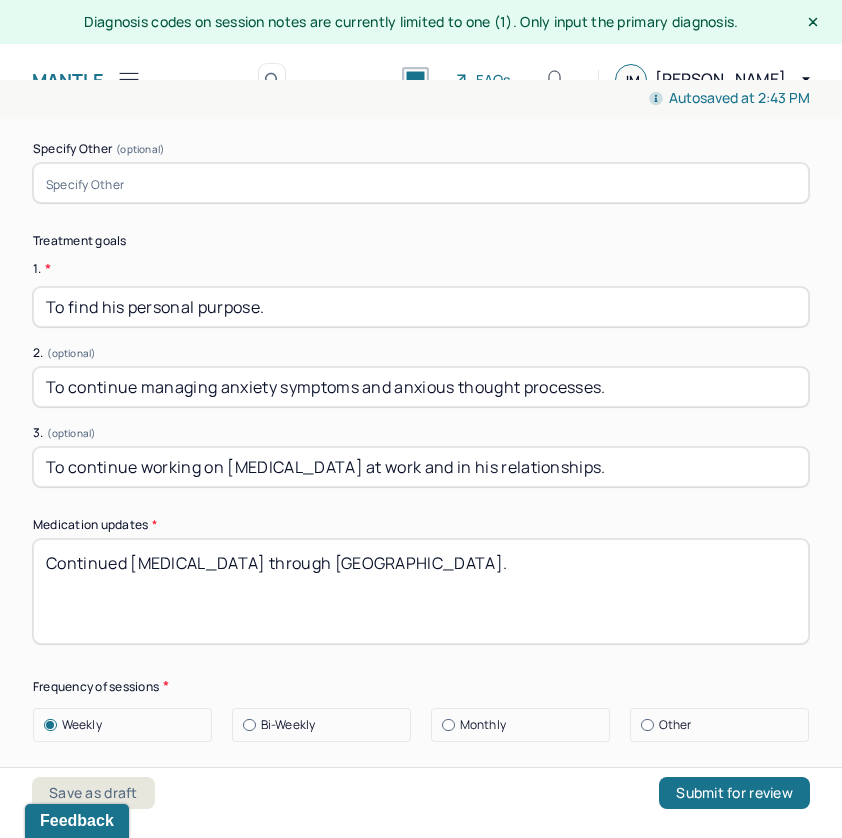 scroll, scrollTop: 5471, scrollLeft: 0, axis: vertical 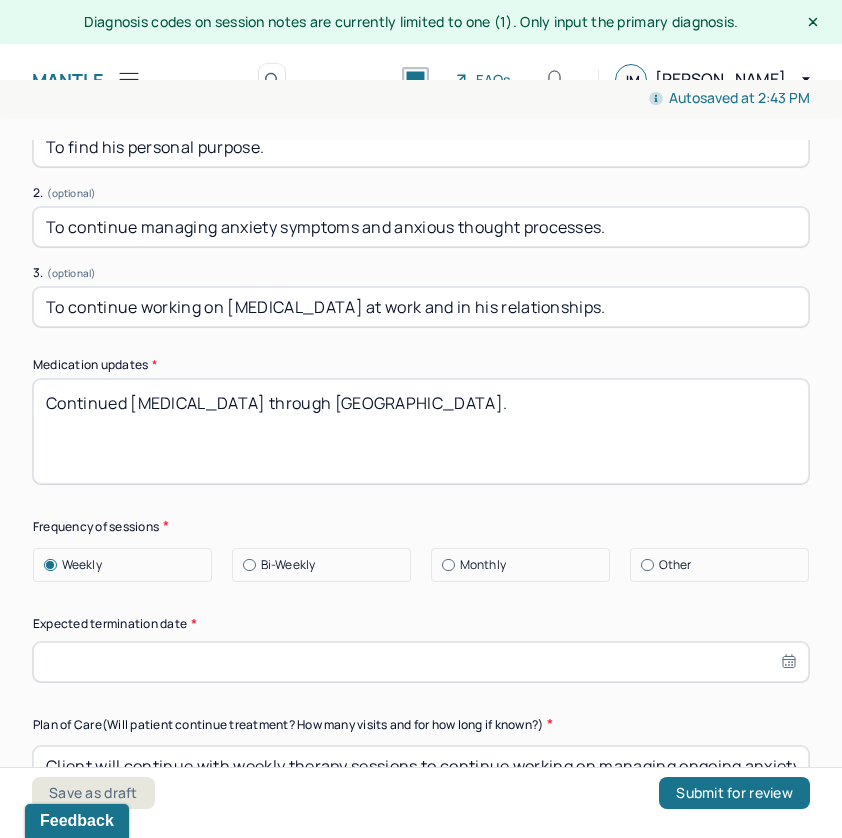 type on "Continued [MEDICAL_DATA] through [GEOGRAPHIC_DATA]." 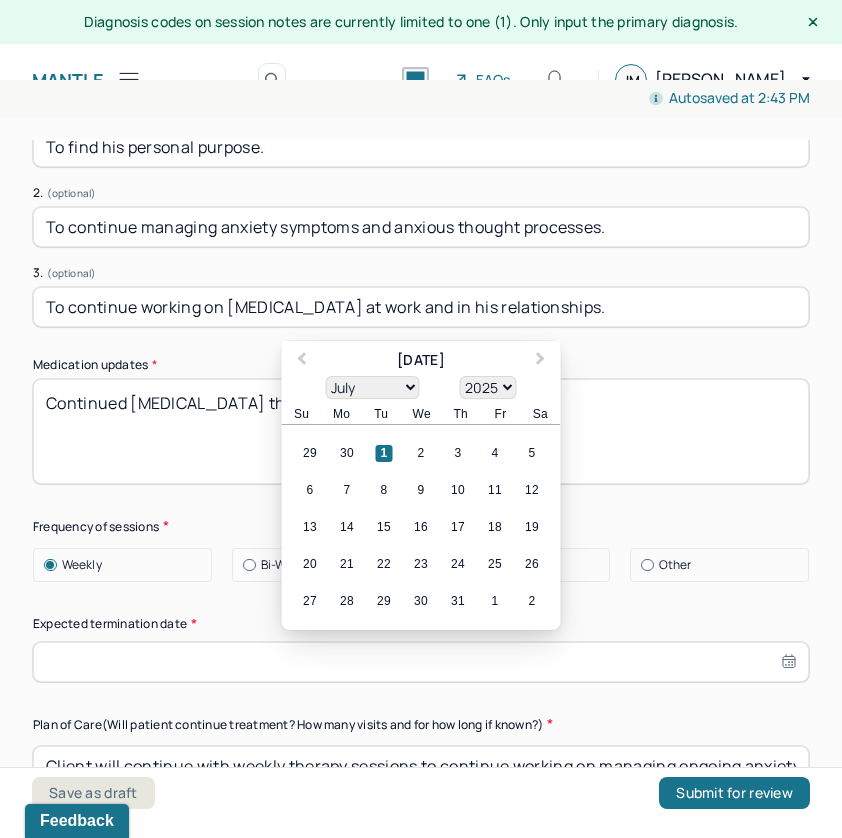 click at bounding box center (421, 662) 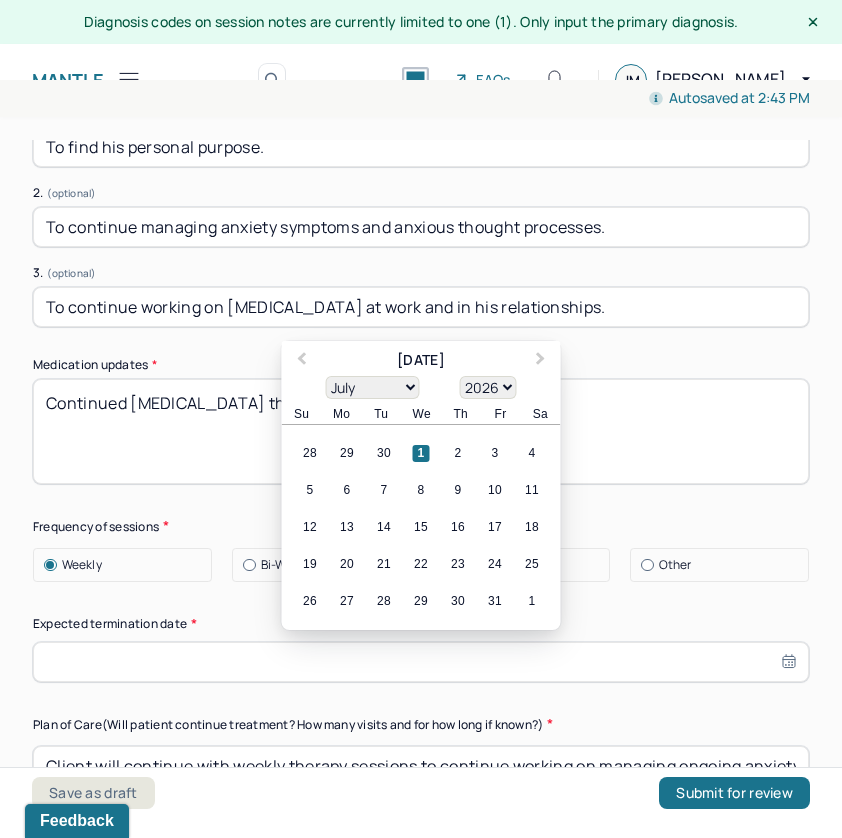 click on "1" at bounding box center (421, 453) 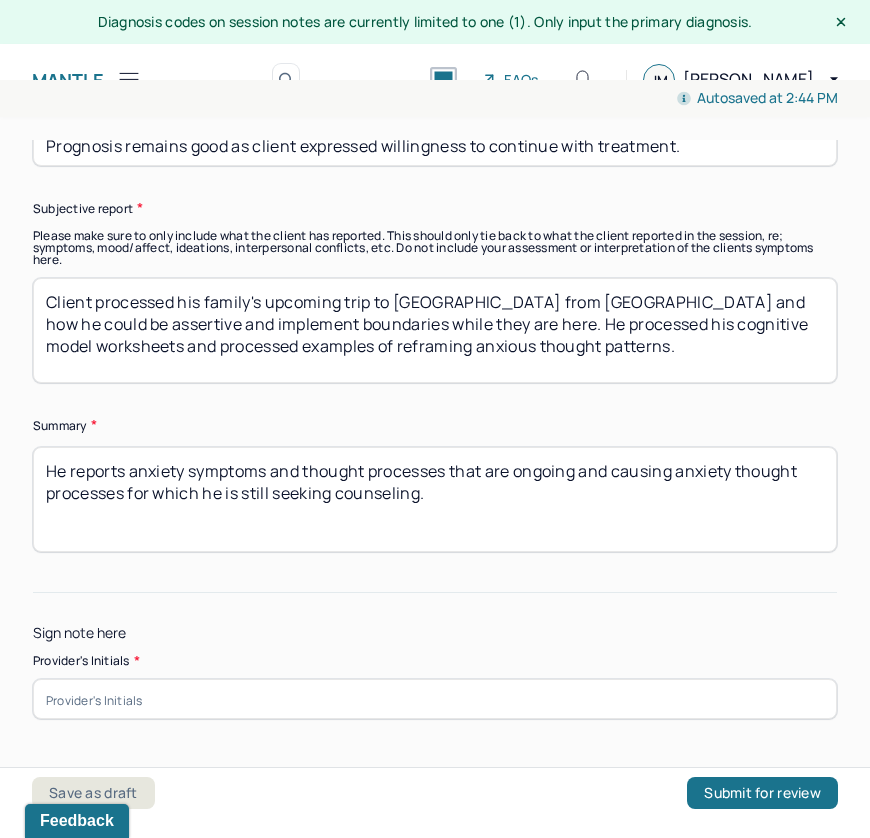 scroll, scrollTop: 6193, scrollLeft: 0, axis: vertical 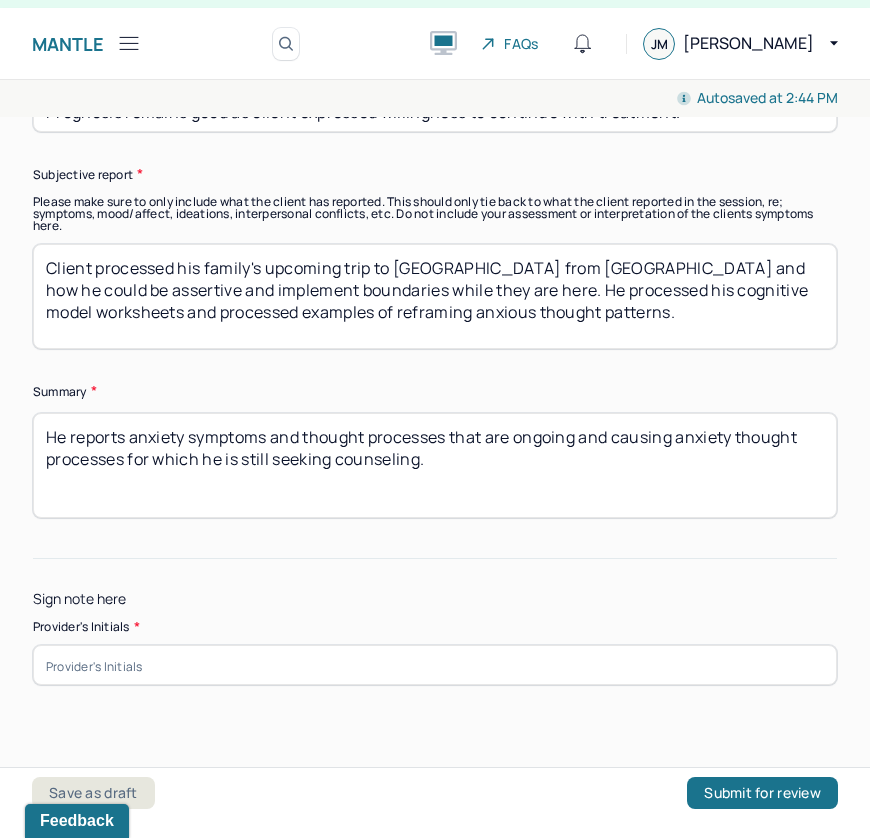 click at bounding box center (435, 665) 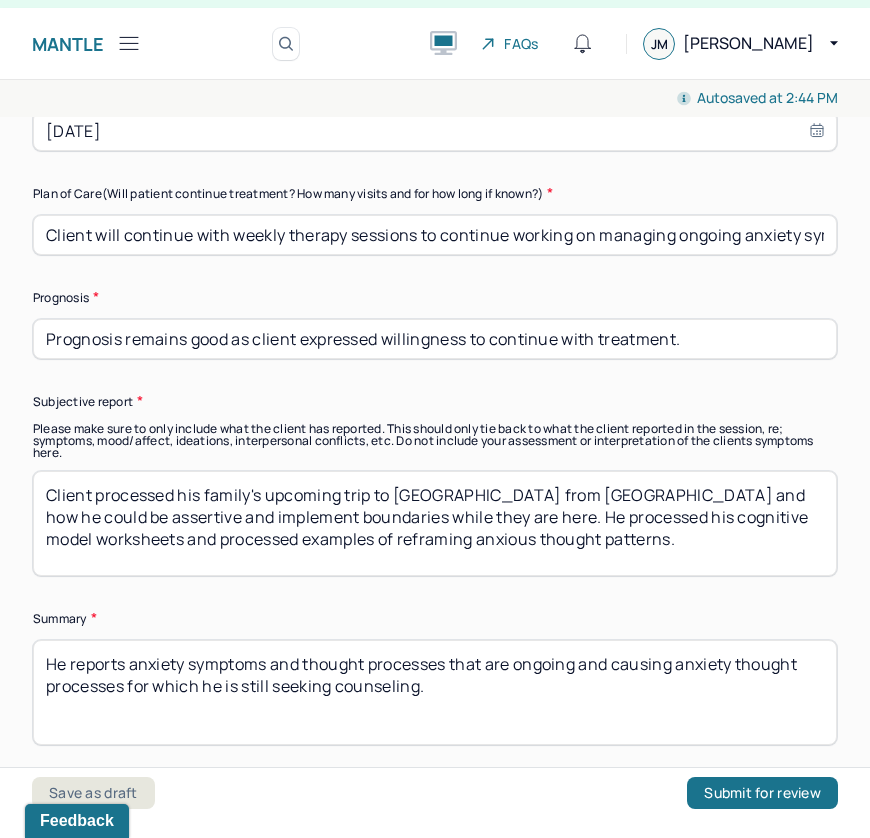 scroll, scrollTop: 5964, scrollLeft: 0, axis: vertical 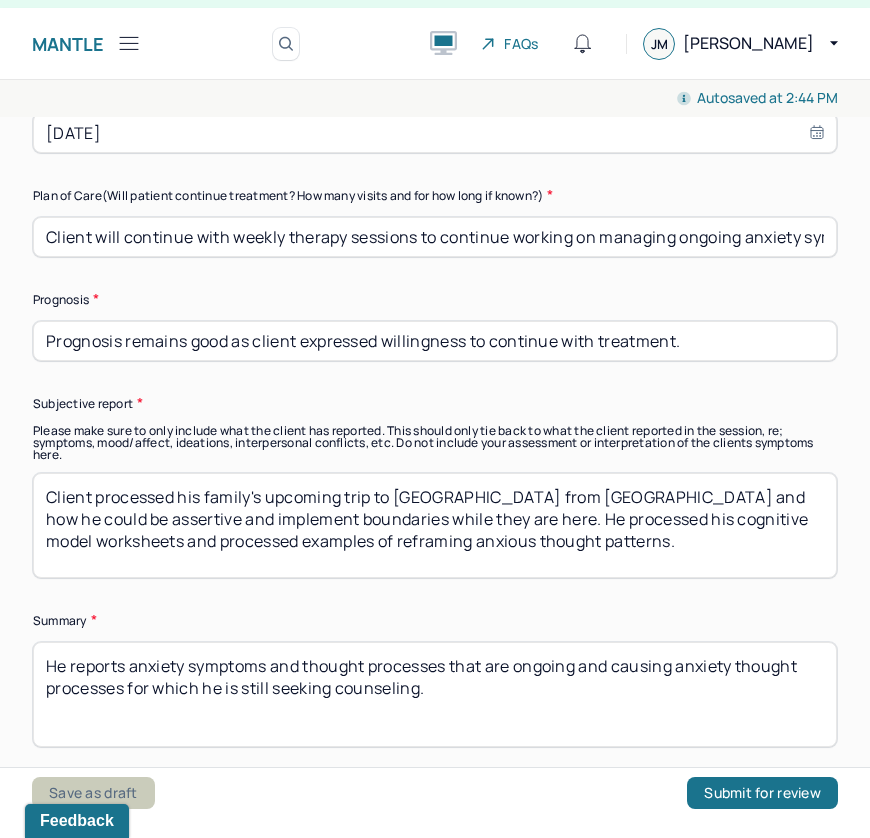 type on "jm" 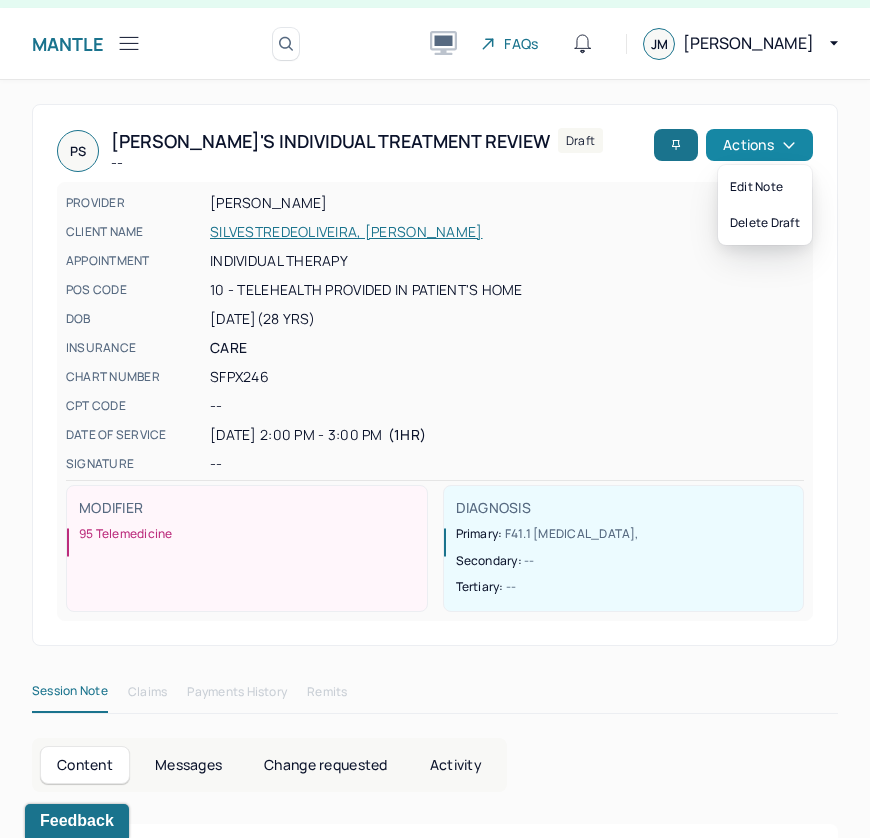 click on "Actions" at bounding box center [759, 145] 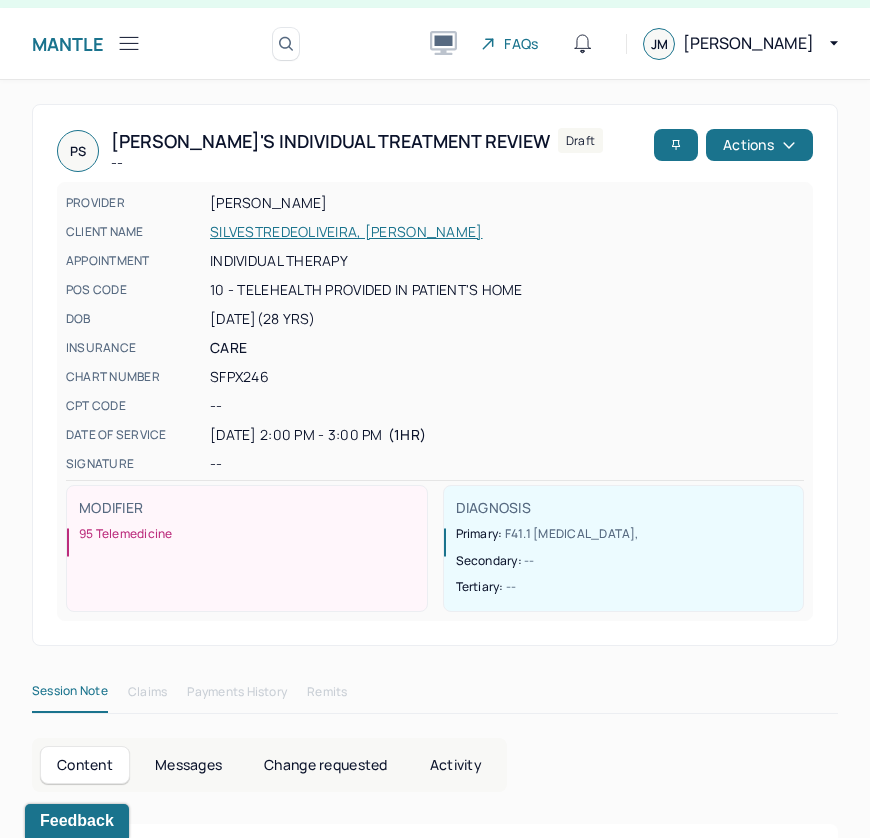 click on "[PERSON_NAME]   Individual treatment review -- Draft" at bounding box center (351, 151) 